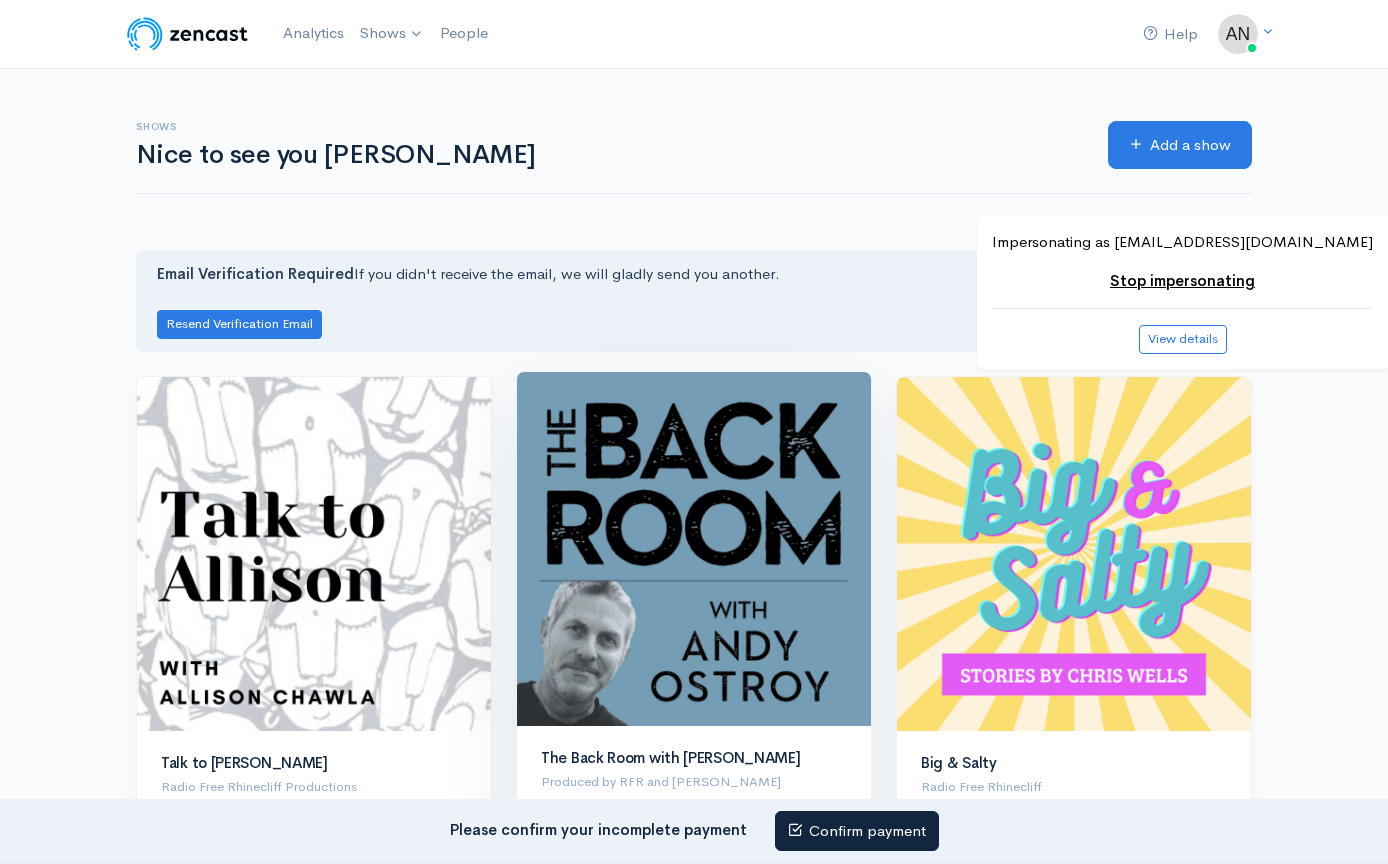 scroll, scrollTop: 0, scrollLeft: 0, axis: both 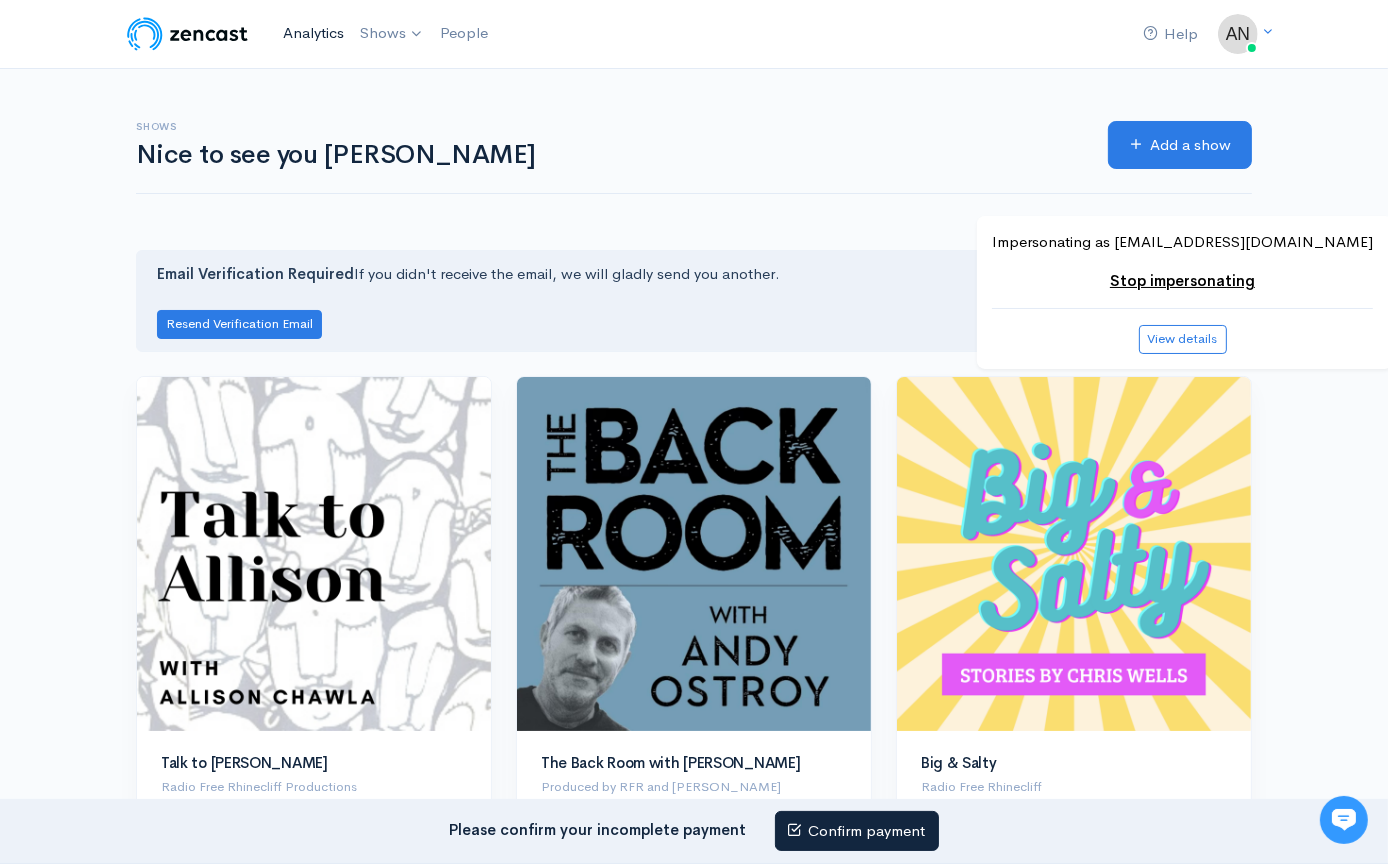 click on "Analytics" at bounding box center (313, 33) 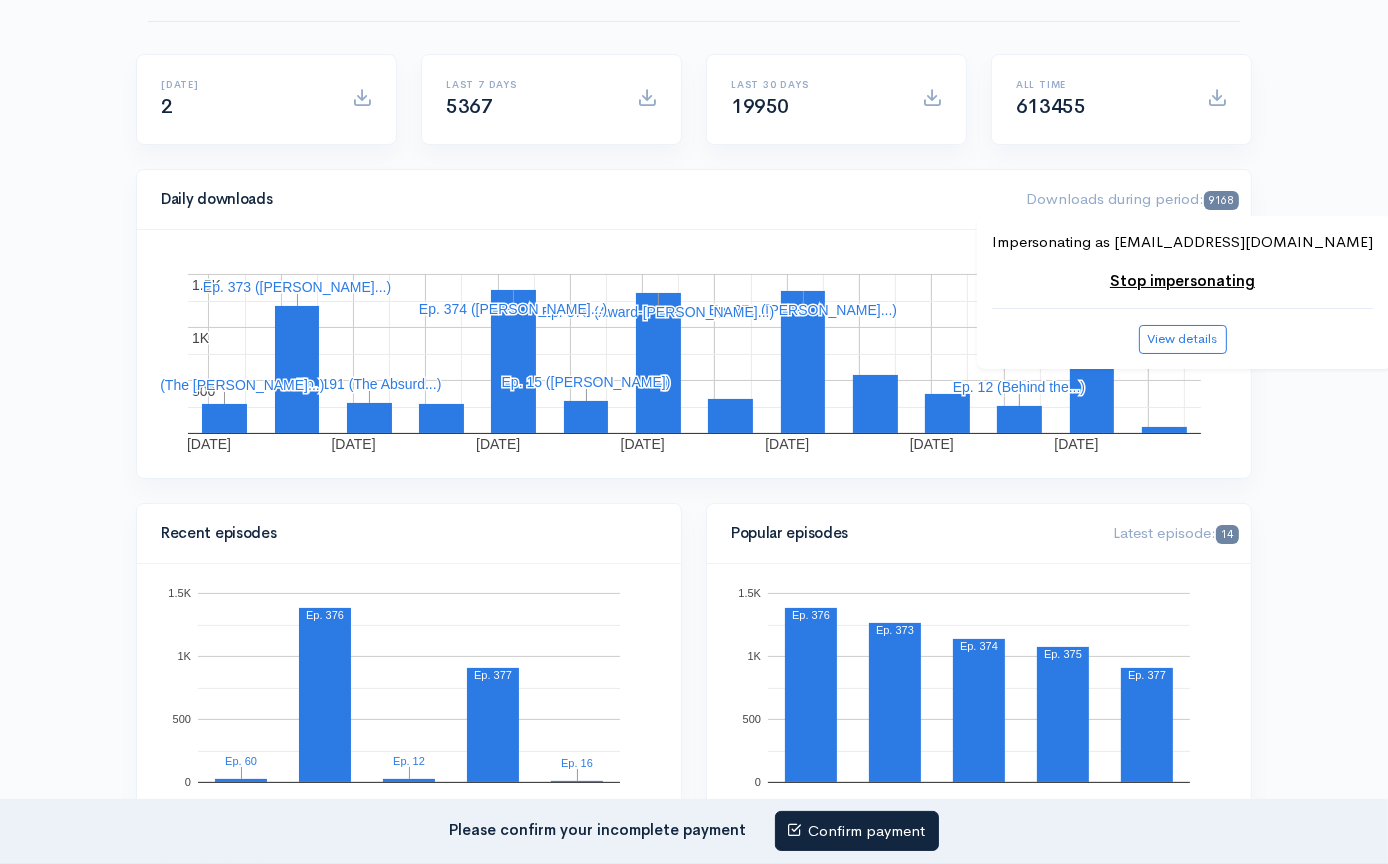 scroll, scrollTop: 0, scrollLeft: 0, axis: both 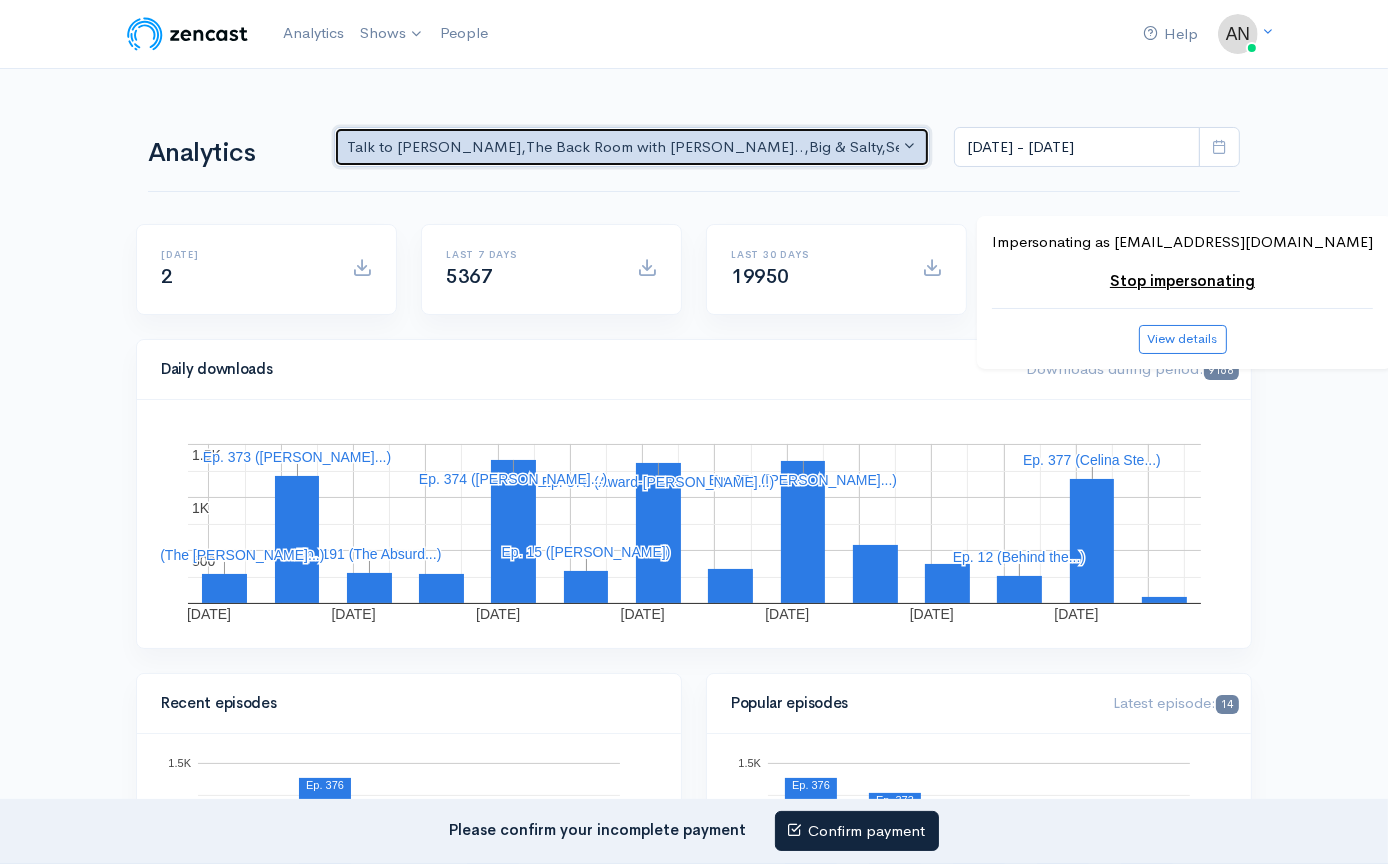 click on "Talk to [PERSON_NAME] ,  The Back Room with [PERSON_NAME].. ,  Big & Salty ,  Serial Tales - [PERSON_NAME] [PERSON_NAME]... ,  The Campaign Companion ,  STEAM with [PERSON_NAME] ,  Drinking on the Edge ,  The Pod Catch ,  GynoCurious ,  Pilgrim's Progress ,  [PERSON_NAME] of Art ,  The Rhinebeck Scoop ,  JewToo! ,  Lazy & Entitled ,  Correct me if I'm Norm ,  The Week That Was ,  Class from the Past ,  Objects of [US_STATE] ,  Pass/Fail/Incomplete ,  [PERSON_NAME] Basement ,  Studio Property ,  The Catch Up ,  Likeable ,  Going Rogue" at bounding box center (623, 147) 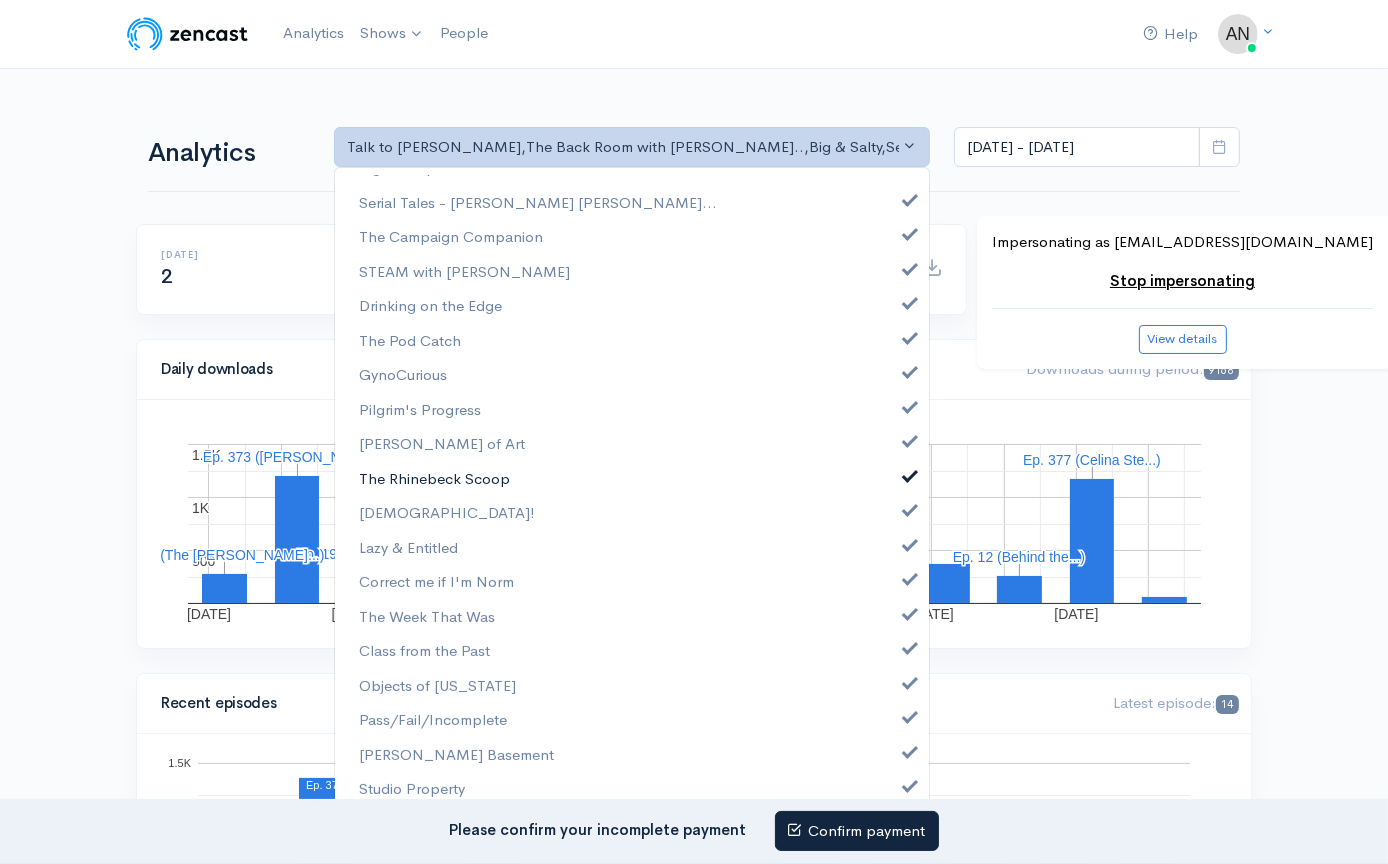 scroll, scrollTop: 163, scrollLeft: 0, axis: vertical 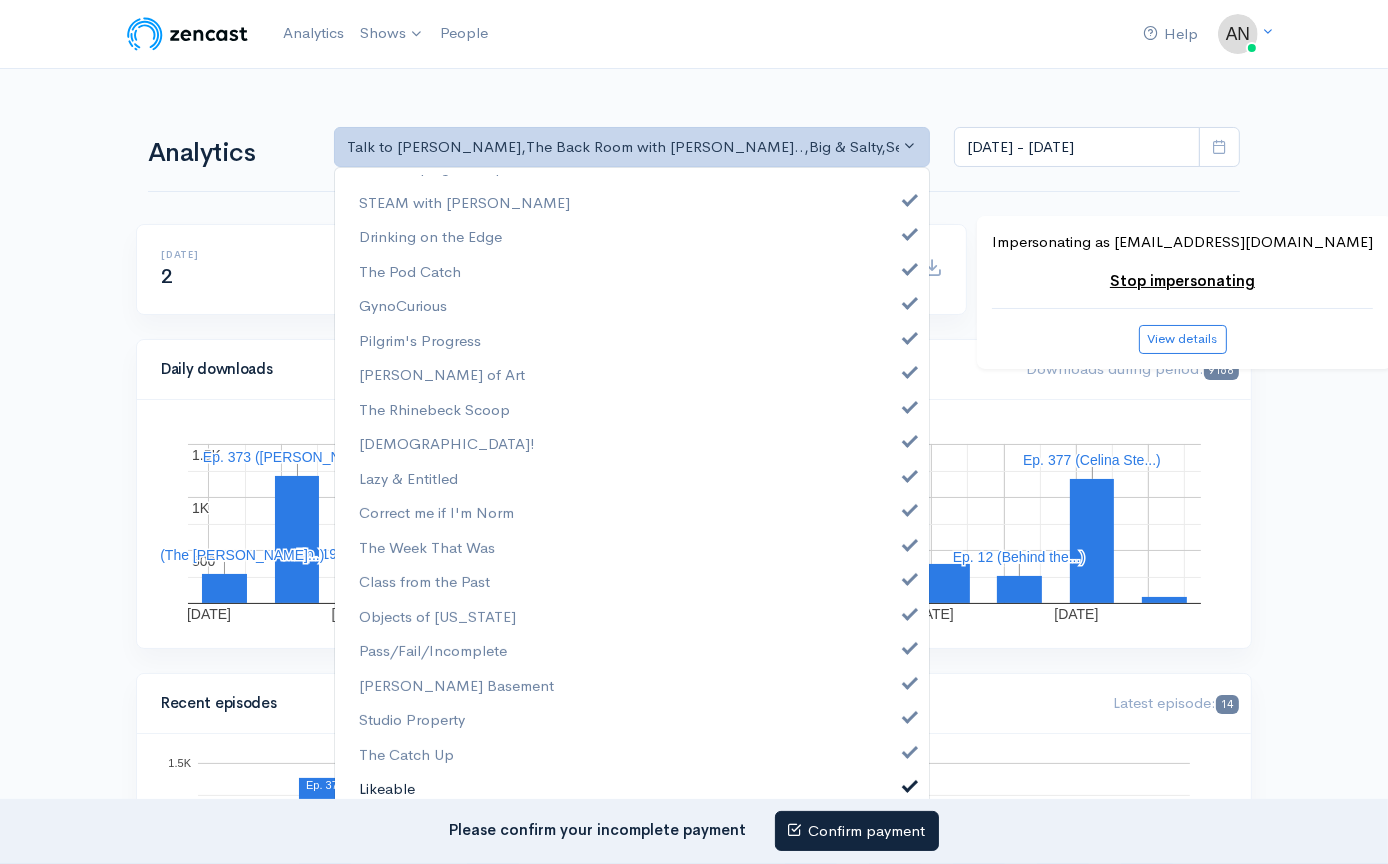 click on "Likeable" at bounding box center [632, 789] 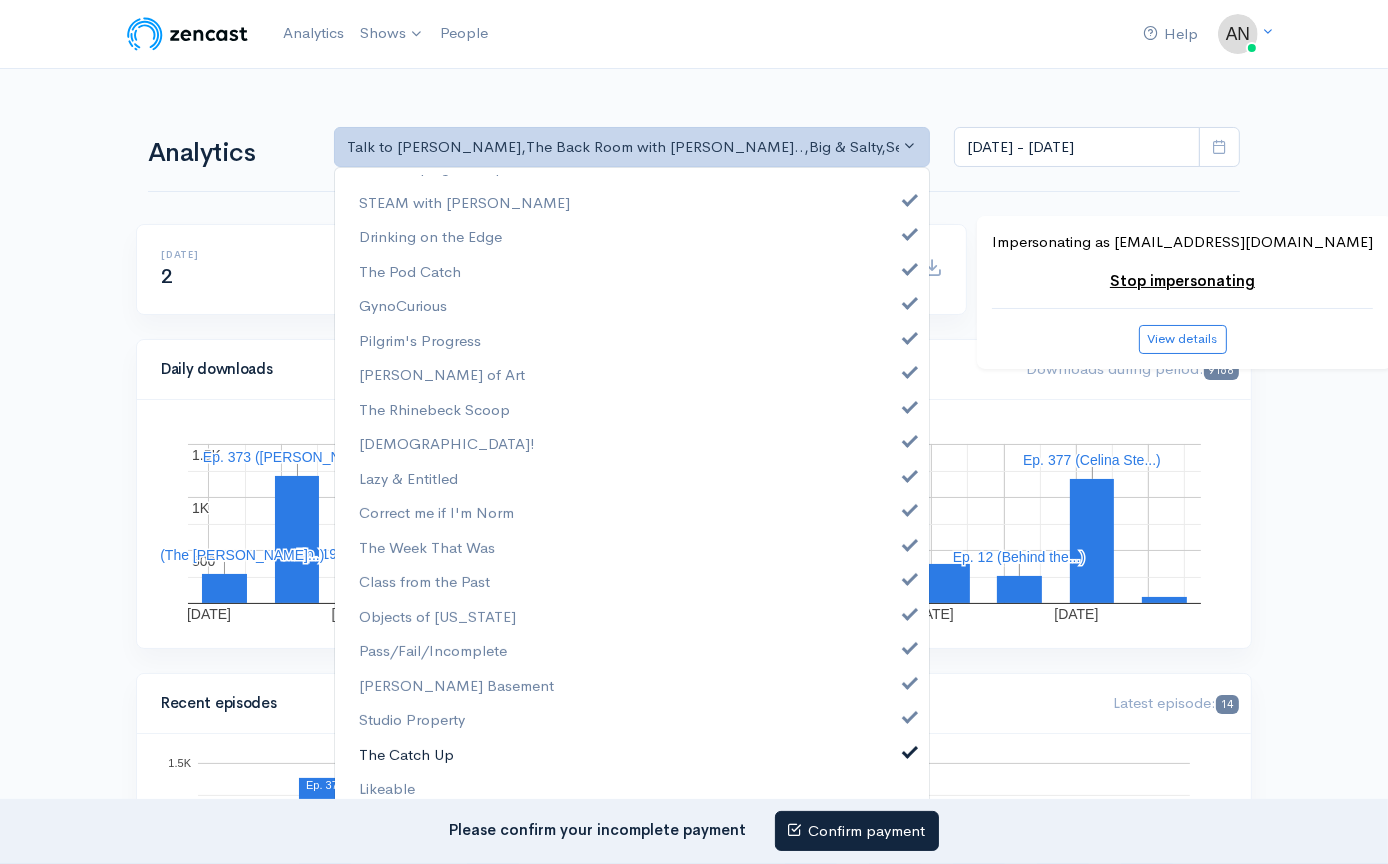 click on "The Catch Up" at bounding box center [632, 754] 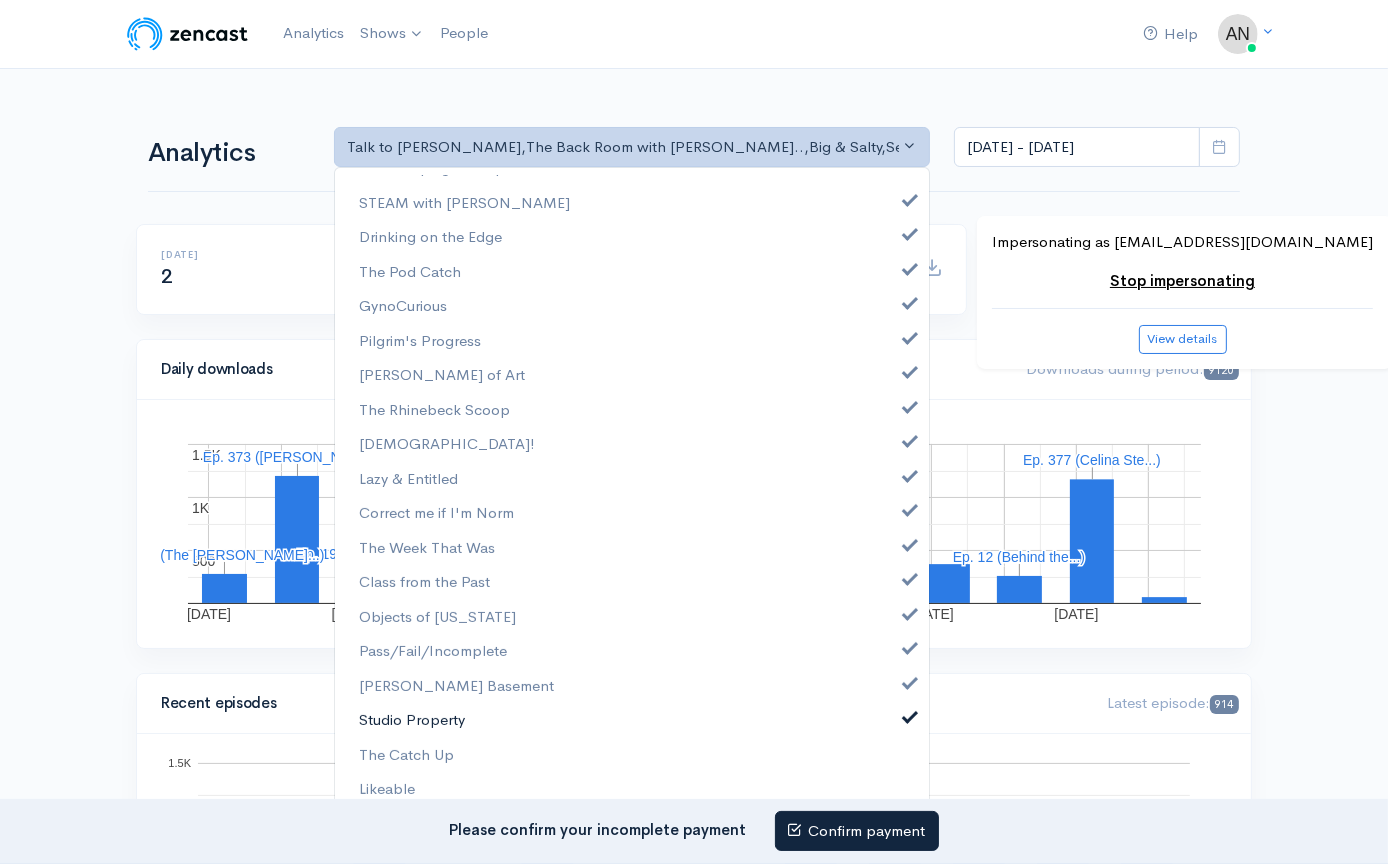 click on "Studio Property" at bounding box center (632, 720) 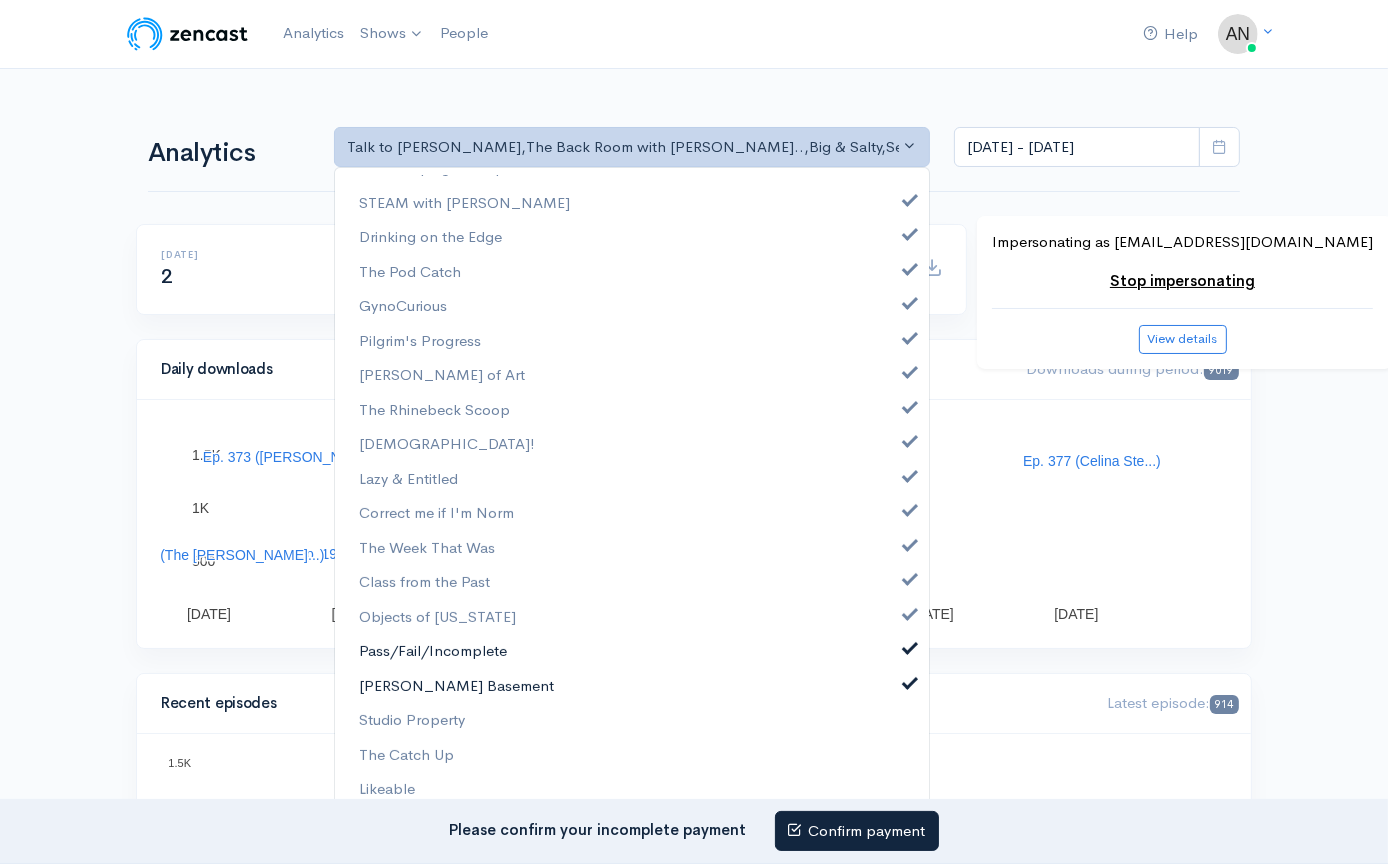 drag, startPoint x: 475, startPoint y: 679, endPoint x: 469, endPoint y: 656, distance: 23.769728 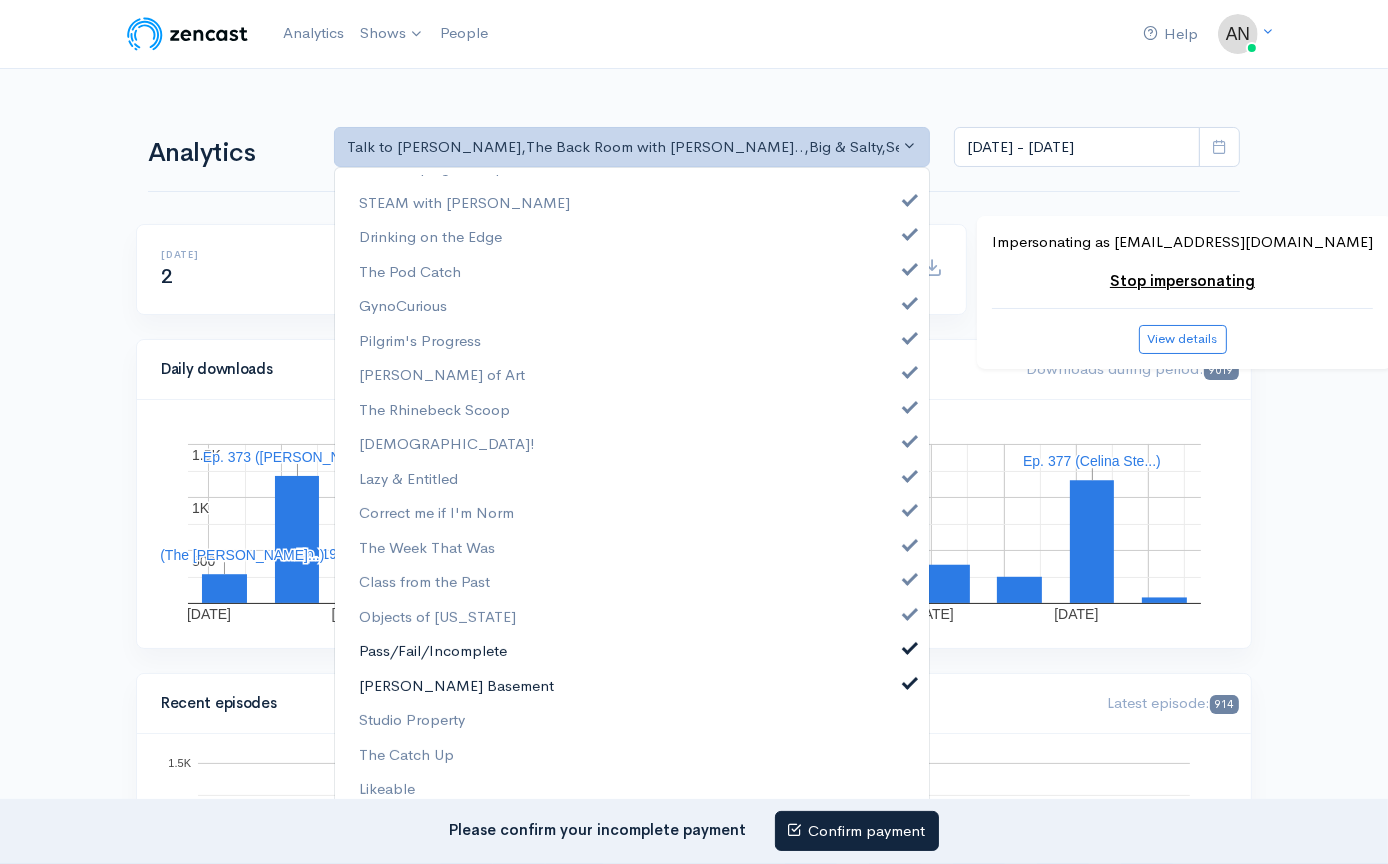 click on "[PERSON_NAME] Basement" at bounding box center [632, 685] 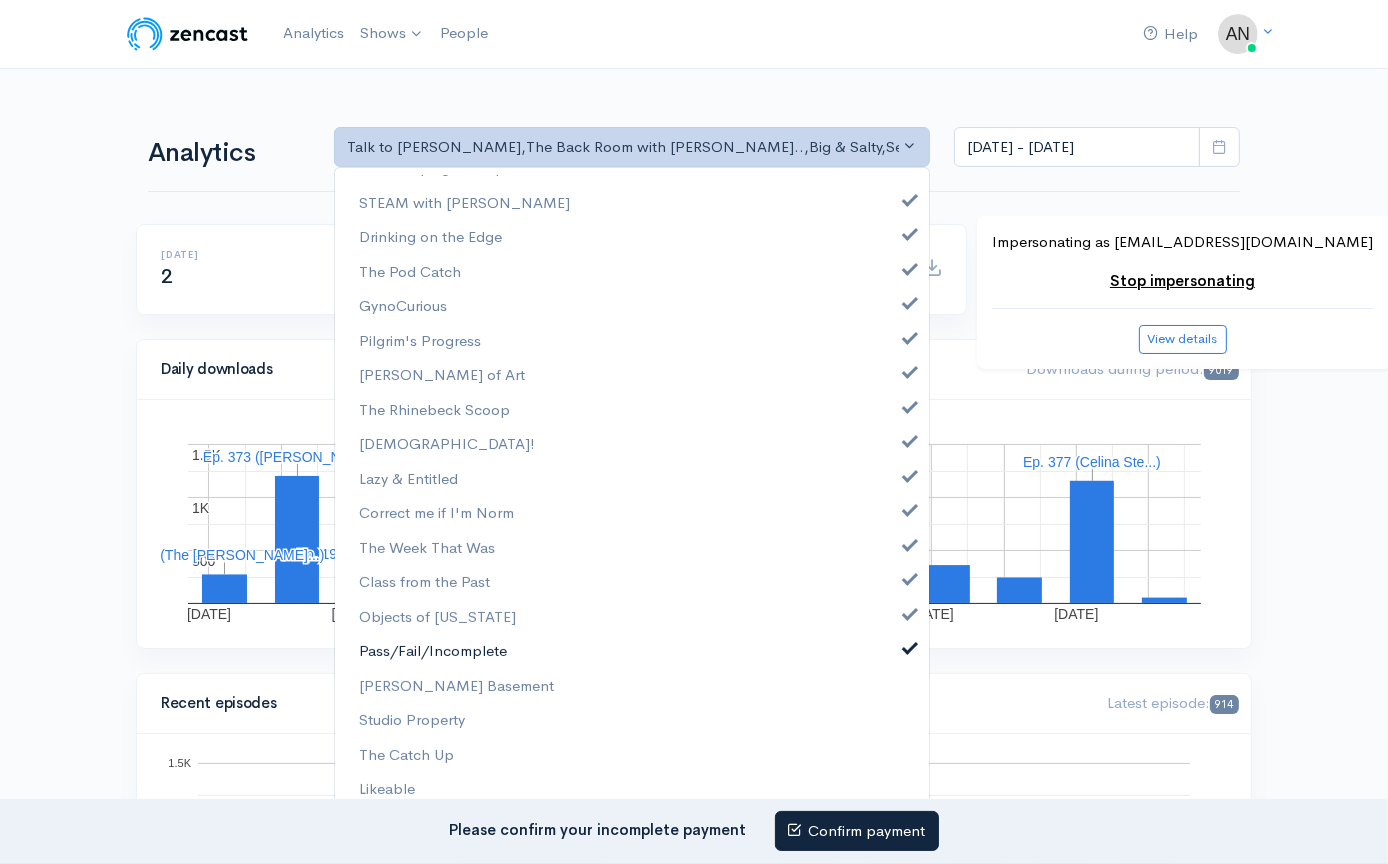 click on "Pass/Fail/Incomplete" at bounding box center (433, 651) 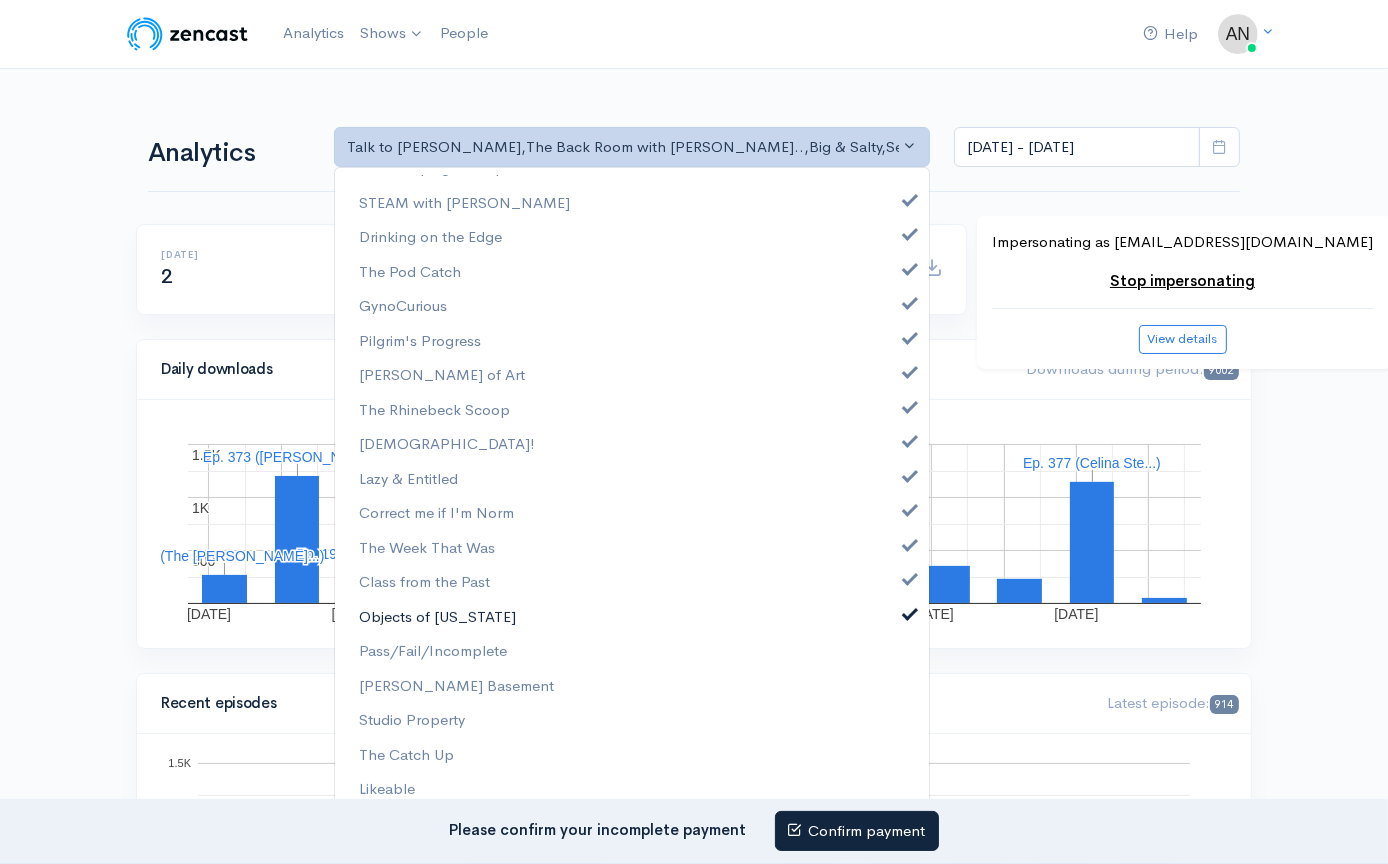 click on "Objects of [US_STATE]" at bounding box center (437, 616) 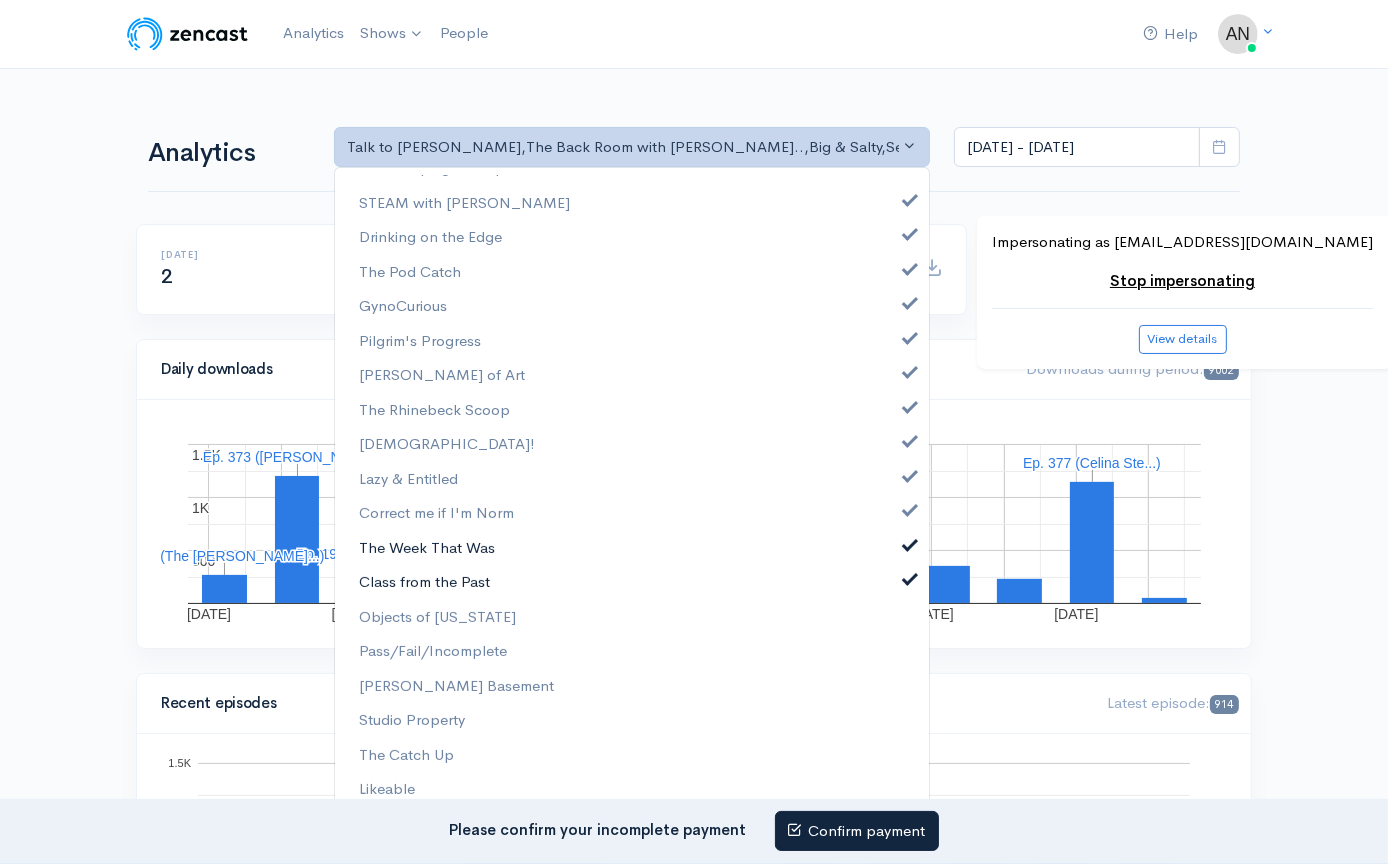 drag, startPoint x: 470, startPoint y: 587, endPoint x: 461, endPoint y: 554, distance: 34.20526 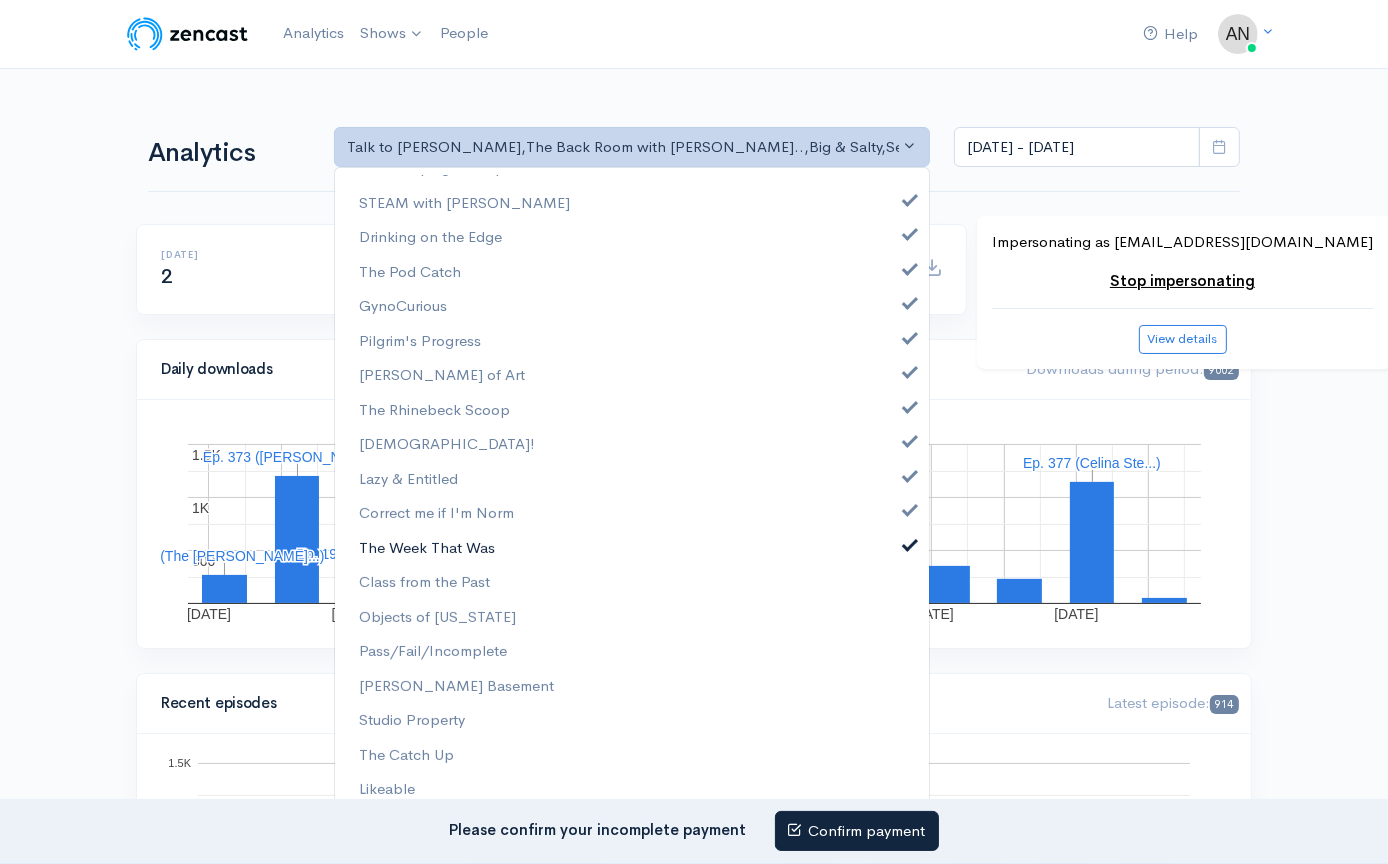 click on "The Week That Was" at bounding box center [427, 547] 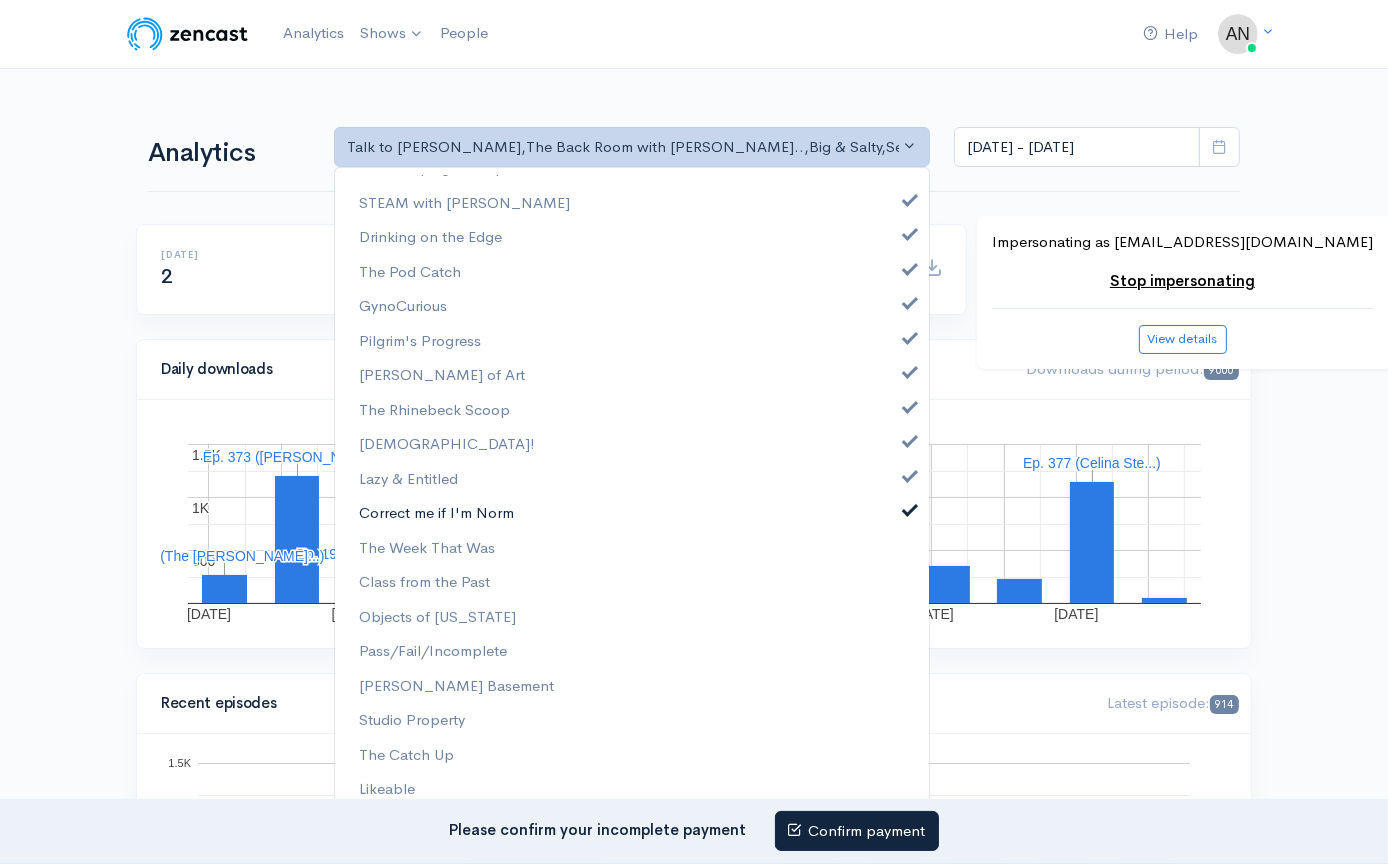 click on "Correct me if I'm Norm" at bounding box center [436, 513] 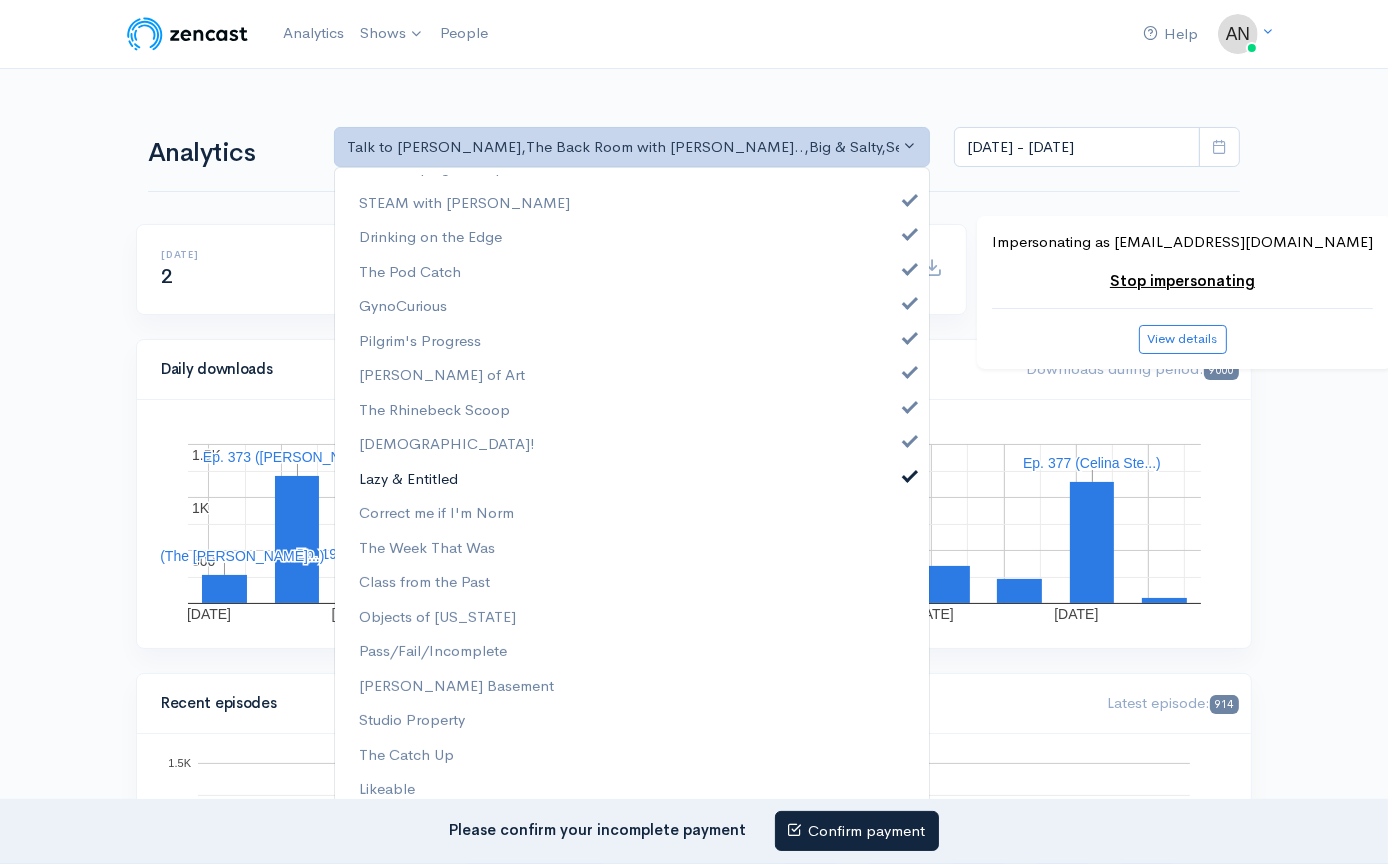 click on "Lazy & Entitled" at bounding box center [632, 478] 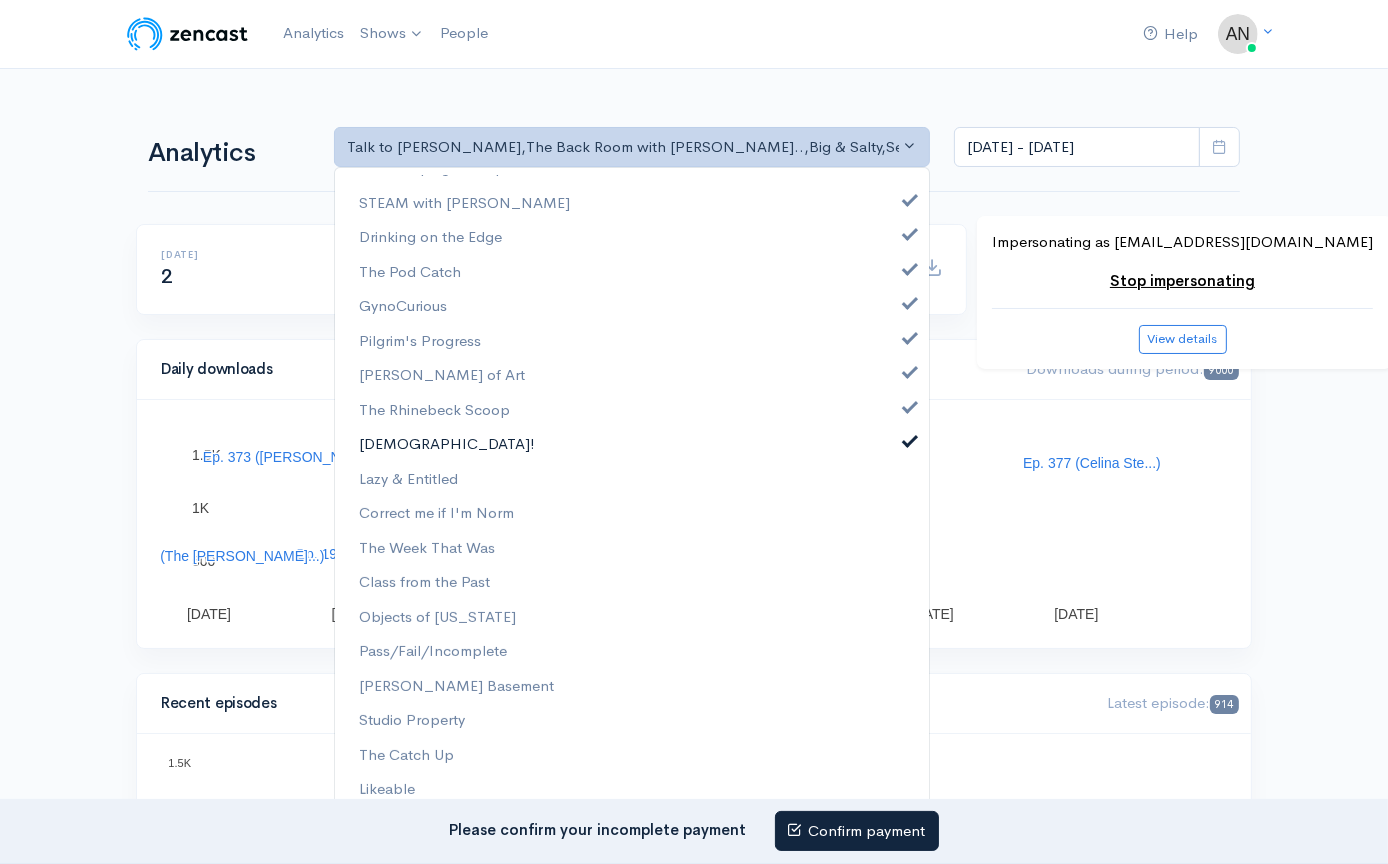 click on "[DEMOGRAPHIC_DATA]!" at bounding box center (632, 444) 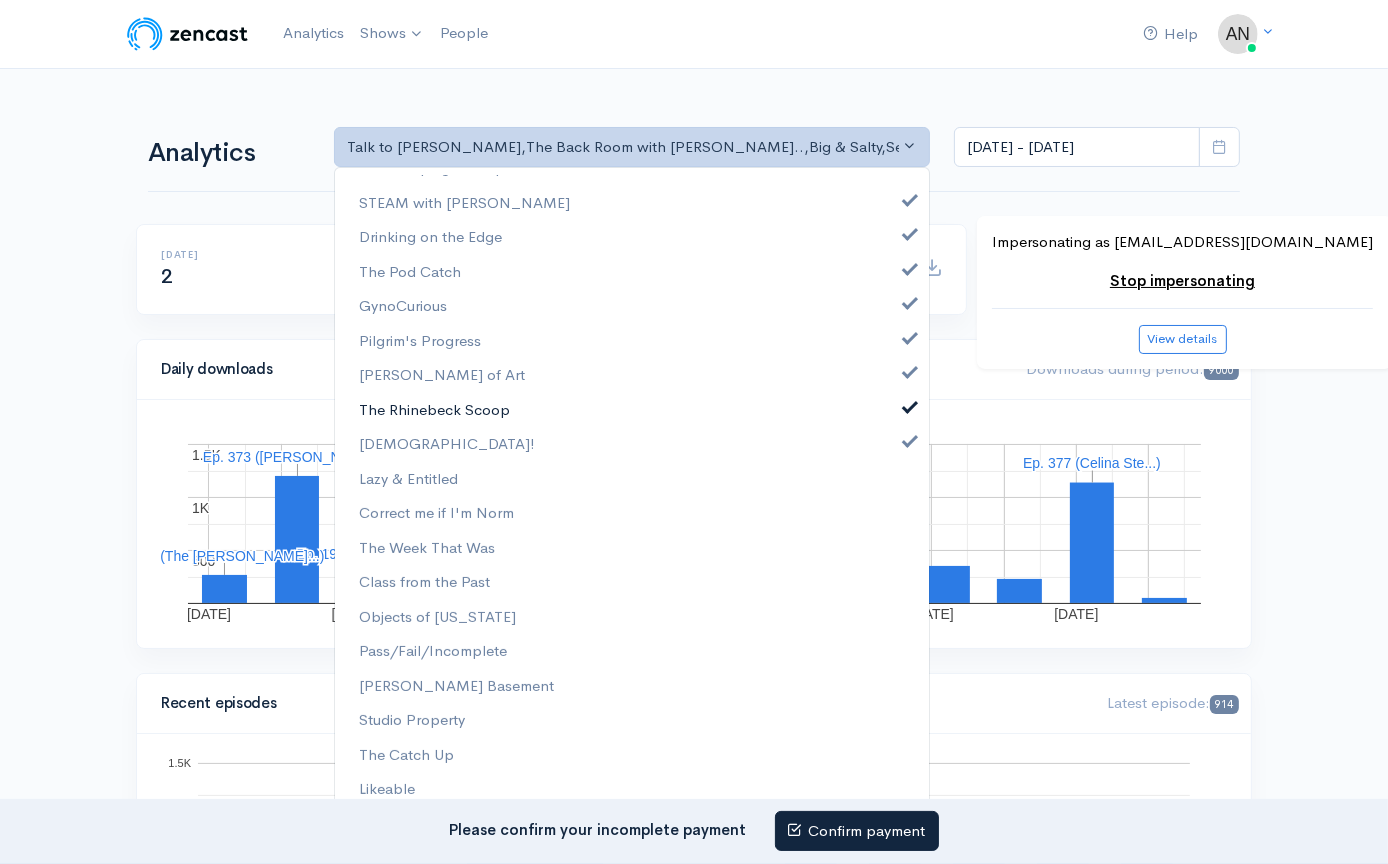click on "The Rhinebeck Scoop" at bounding box center [434, 409] 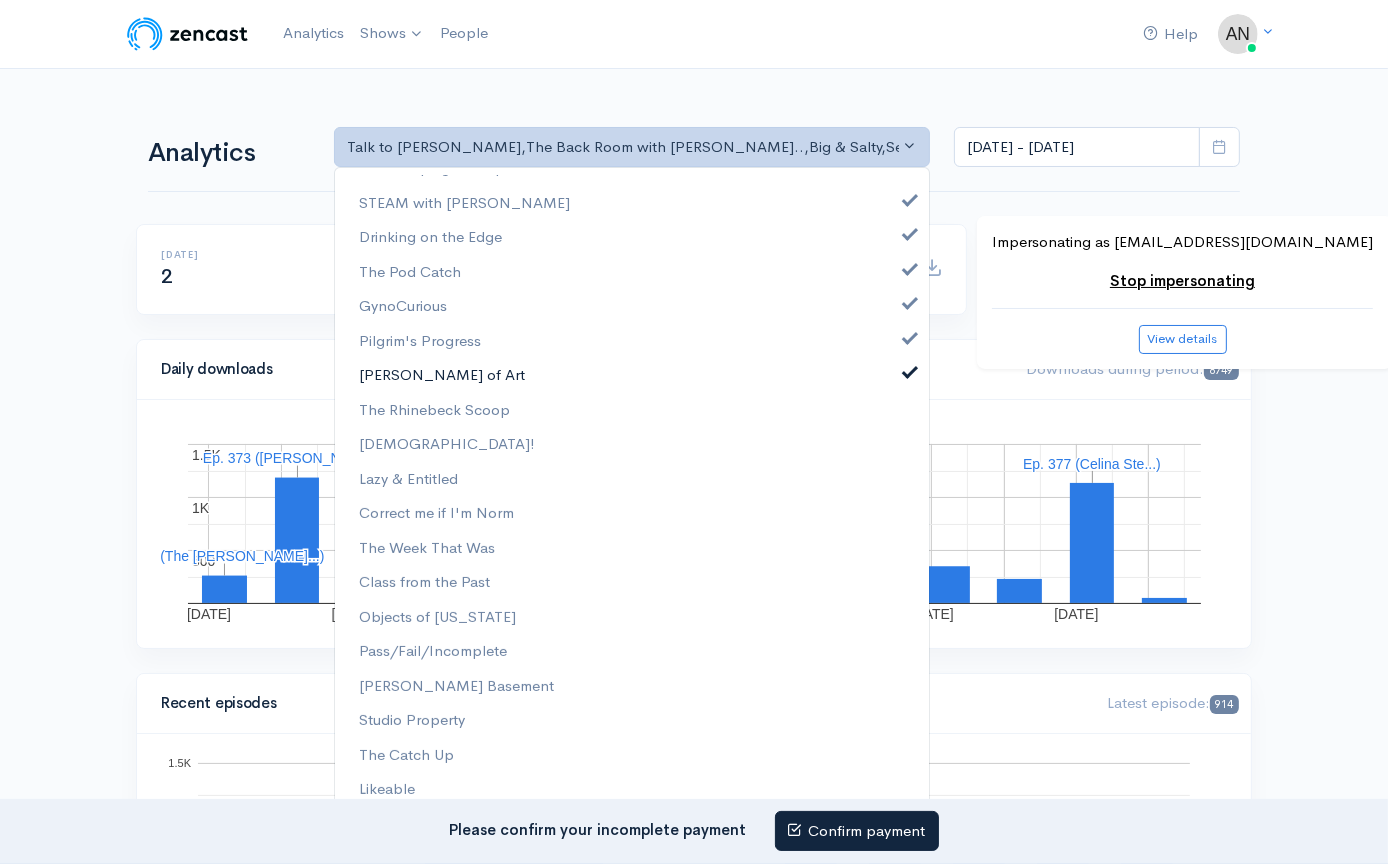 click on "[PERSON_NAME] of Art" at bounding box center (632, 375) 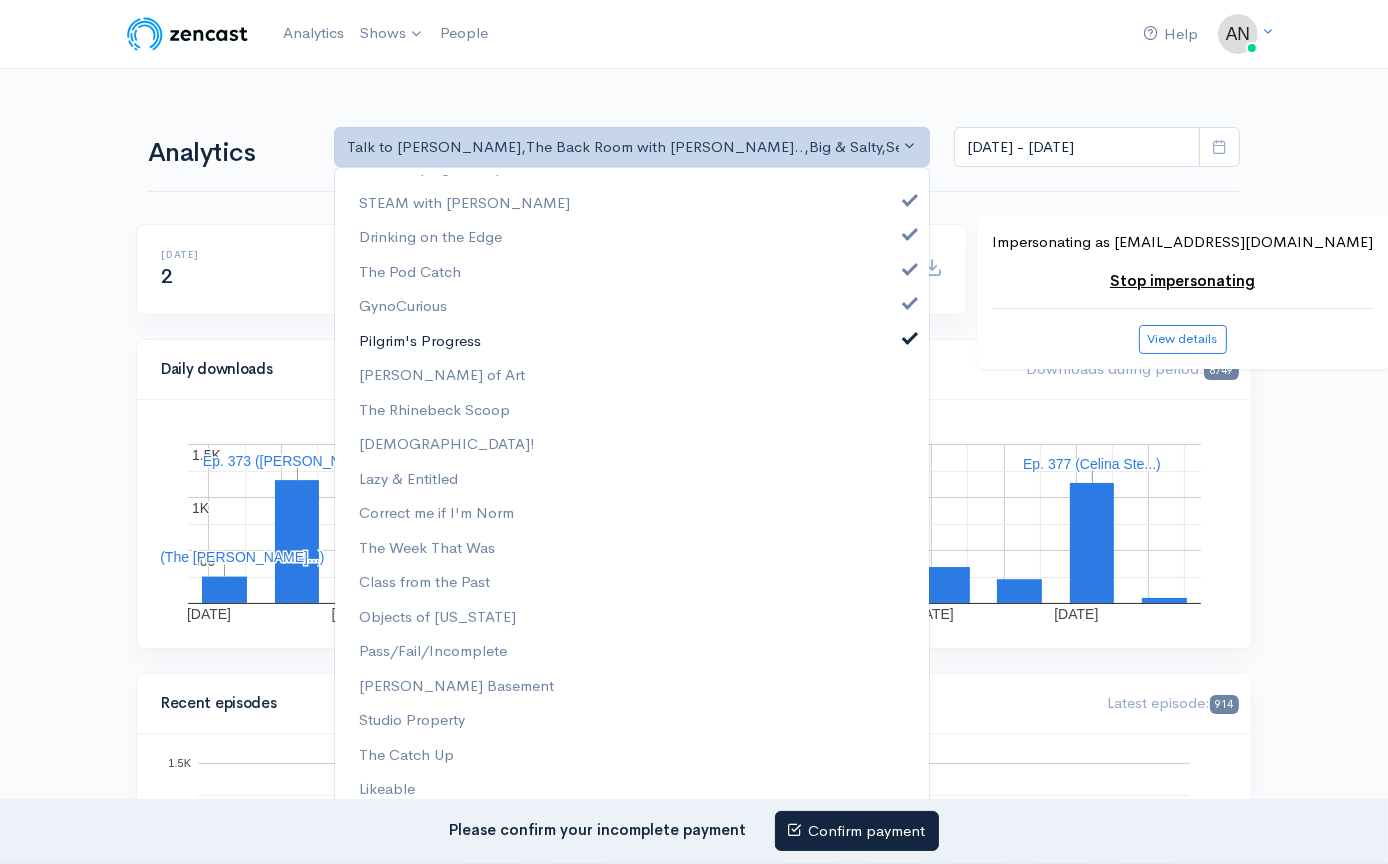 click on "Pilgrim's Progress" at bounding box center (420, 340) 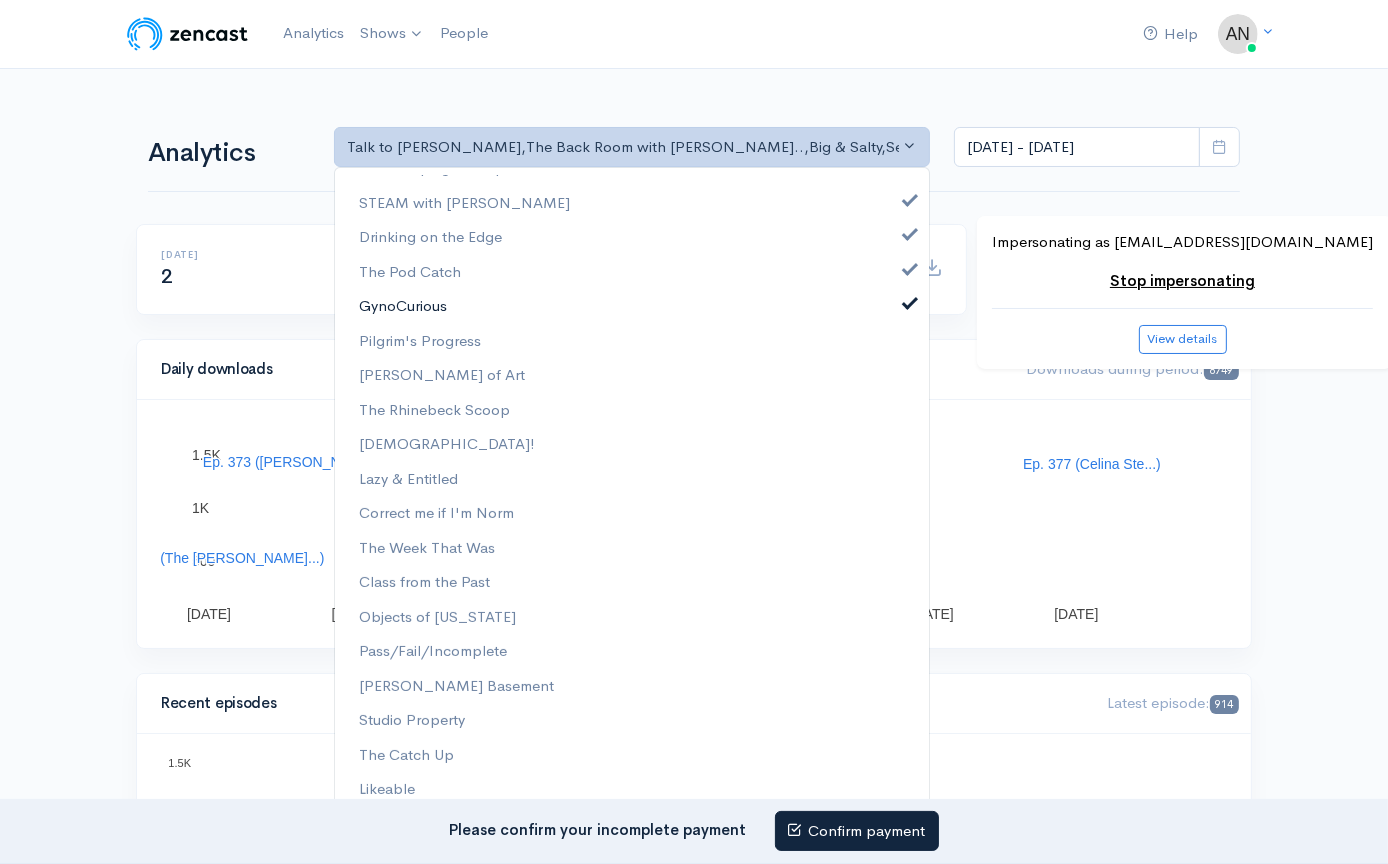 click on "GynoCurious" at bounding box center [632, 306] 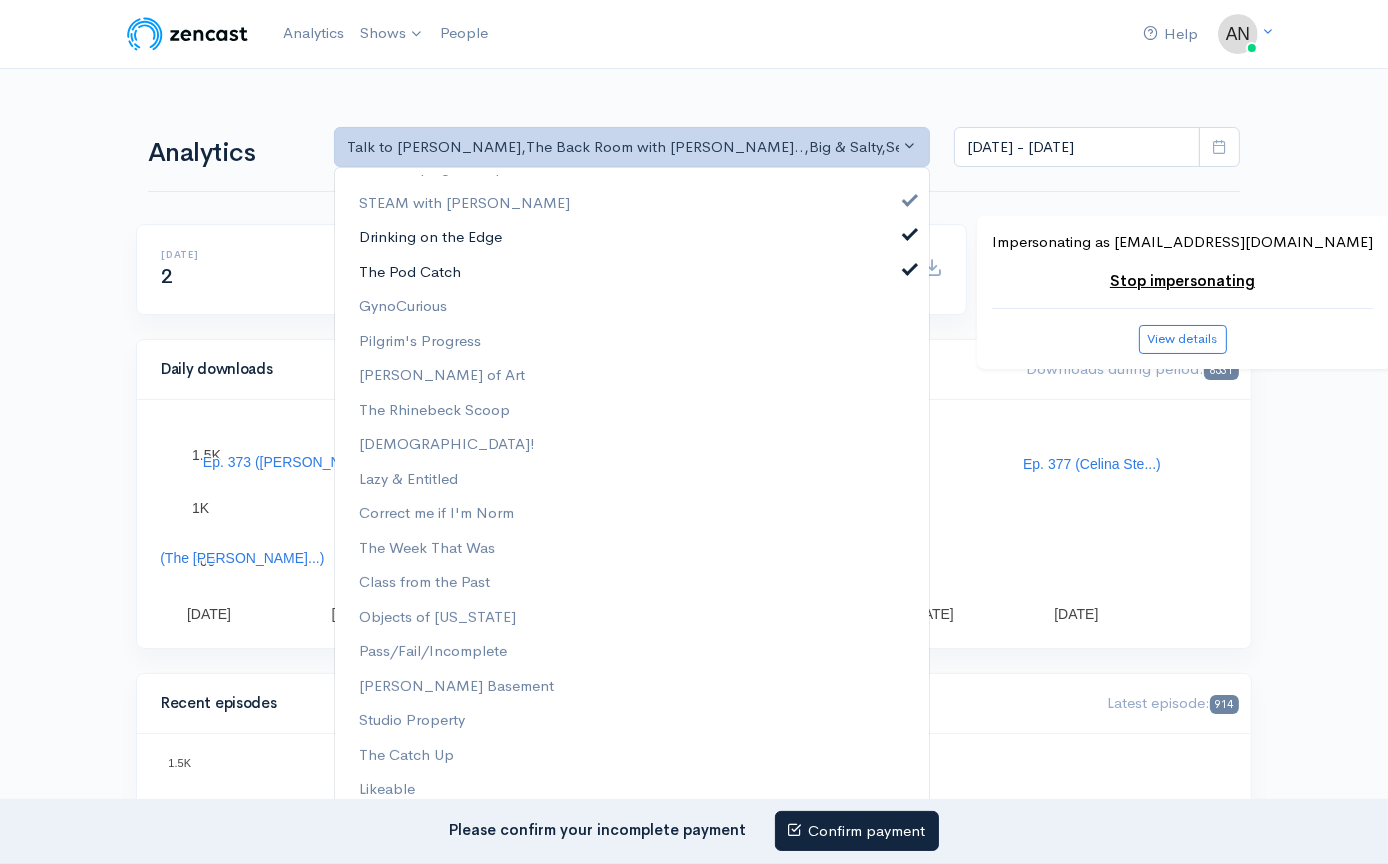 drag, startPoint x: 474, startPoint y: 273, endPoint x: 485, endPoint y: 248, distance: 27.313 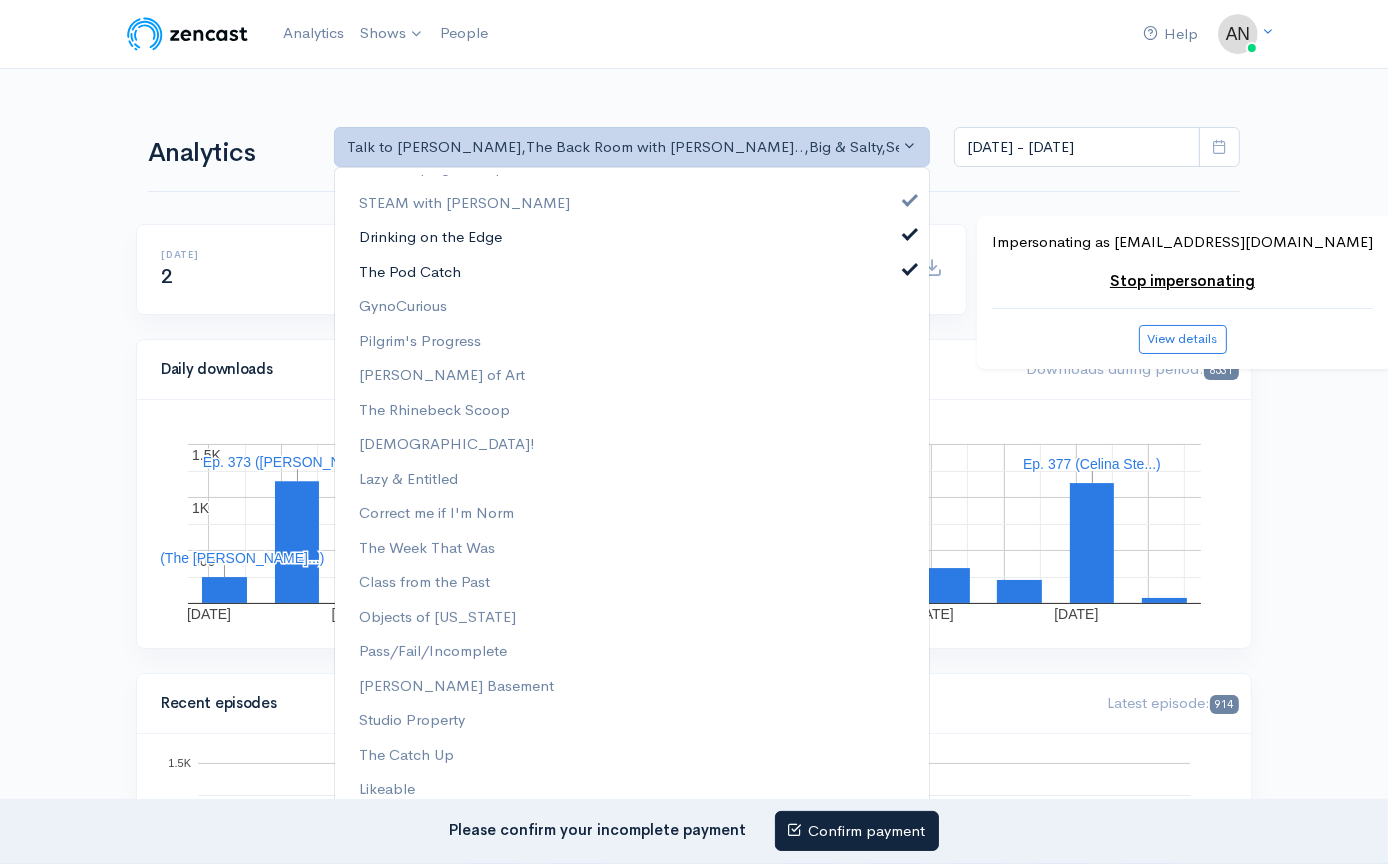 click on "The Pod Catch" at bounding box center [632, 271] 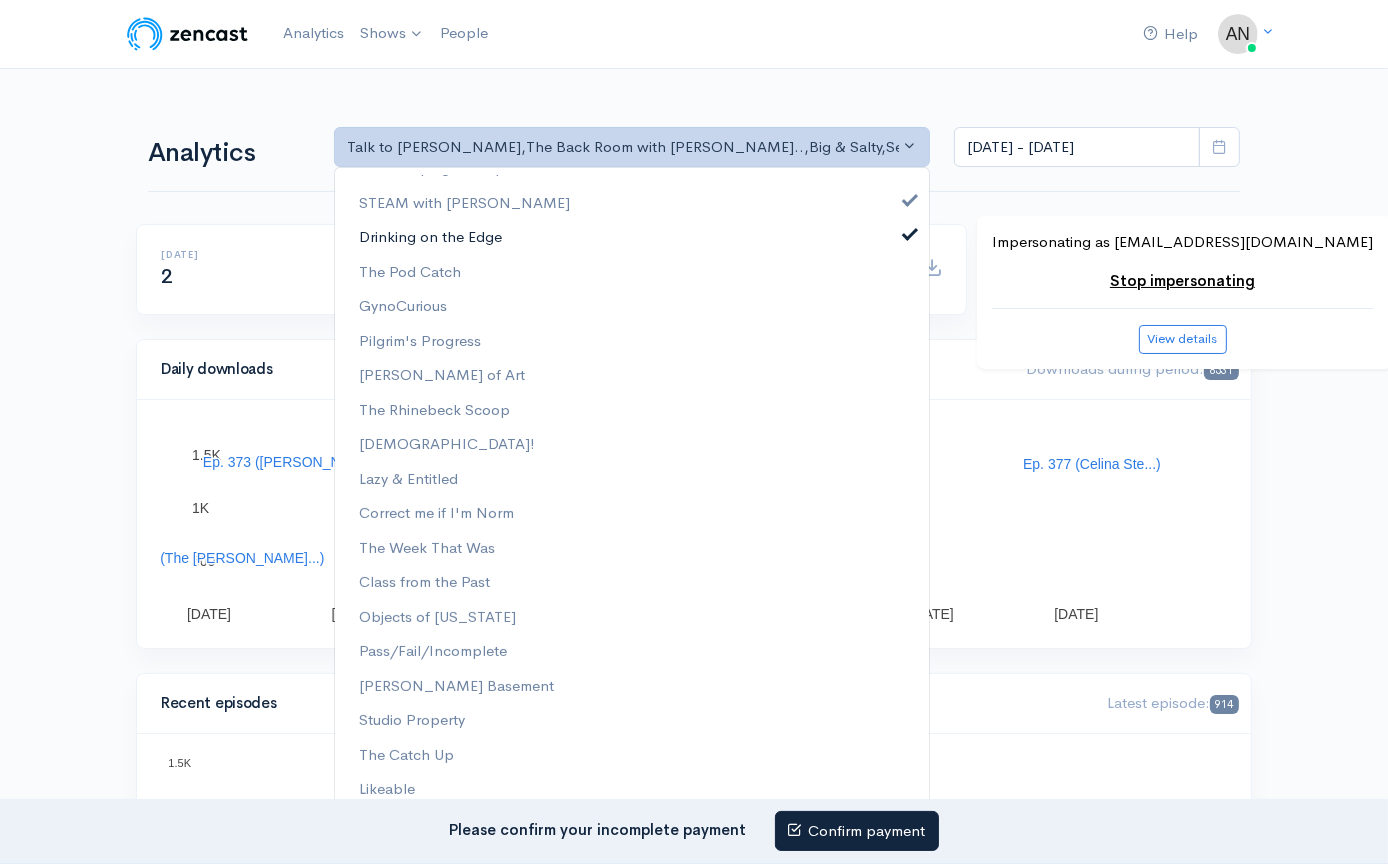 click on "Drinking on the Edge" at bounding box center (430, 237) 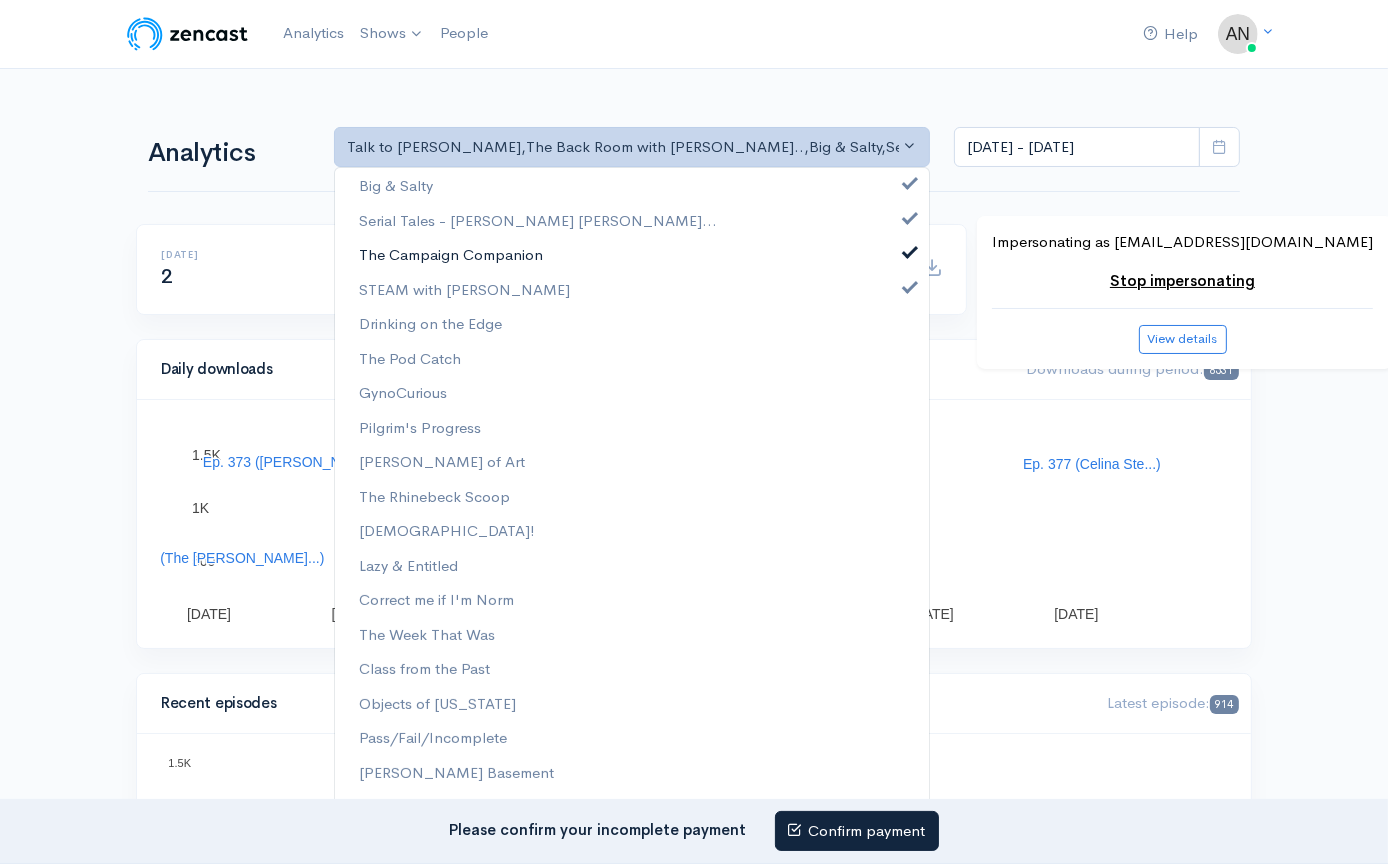 scroll, scrollTop: 0, scrollLeft: 0, axis: both 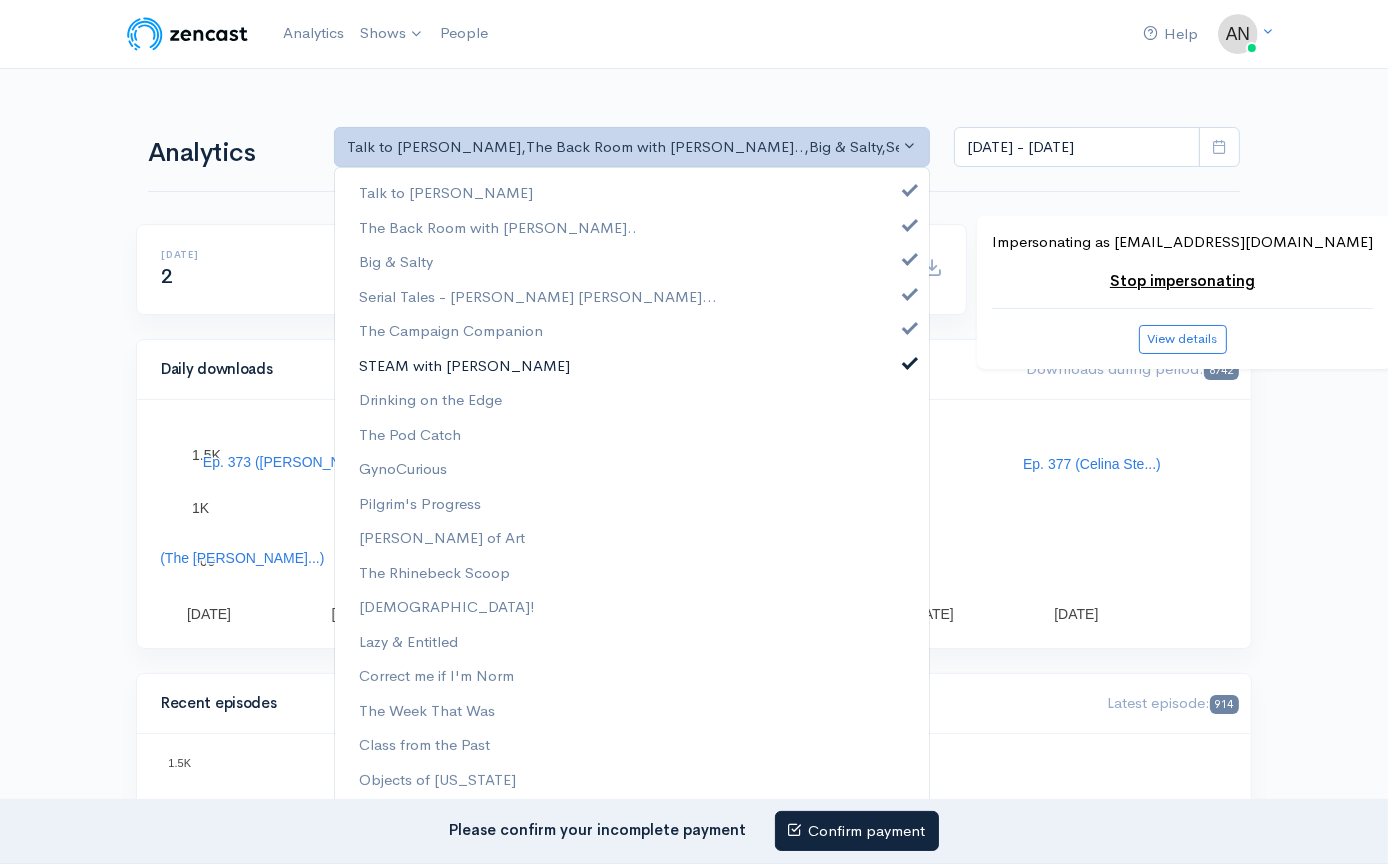 click on "STEAM with [PERSON_NAME]" at bounding box center [464, 365] 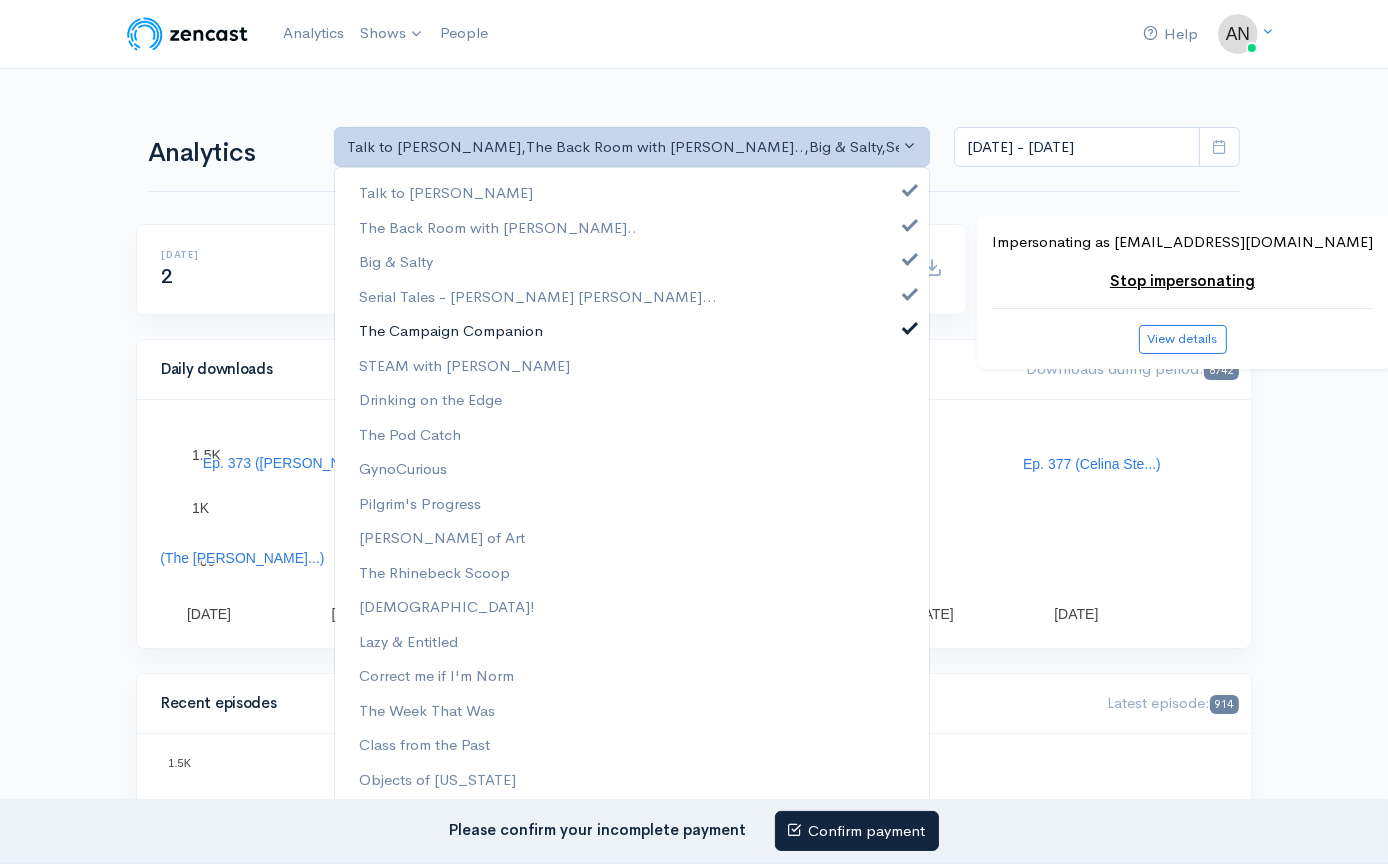 click on "The Campaign Companion" at bounding box center [451, 331] 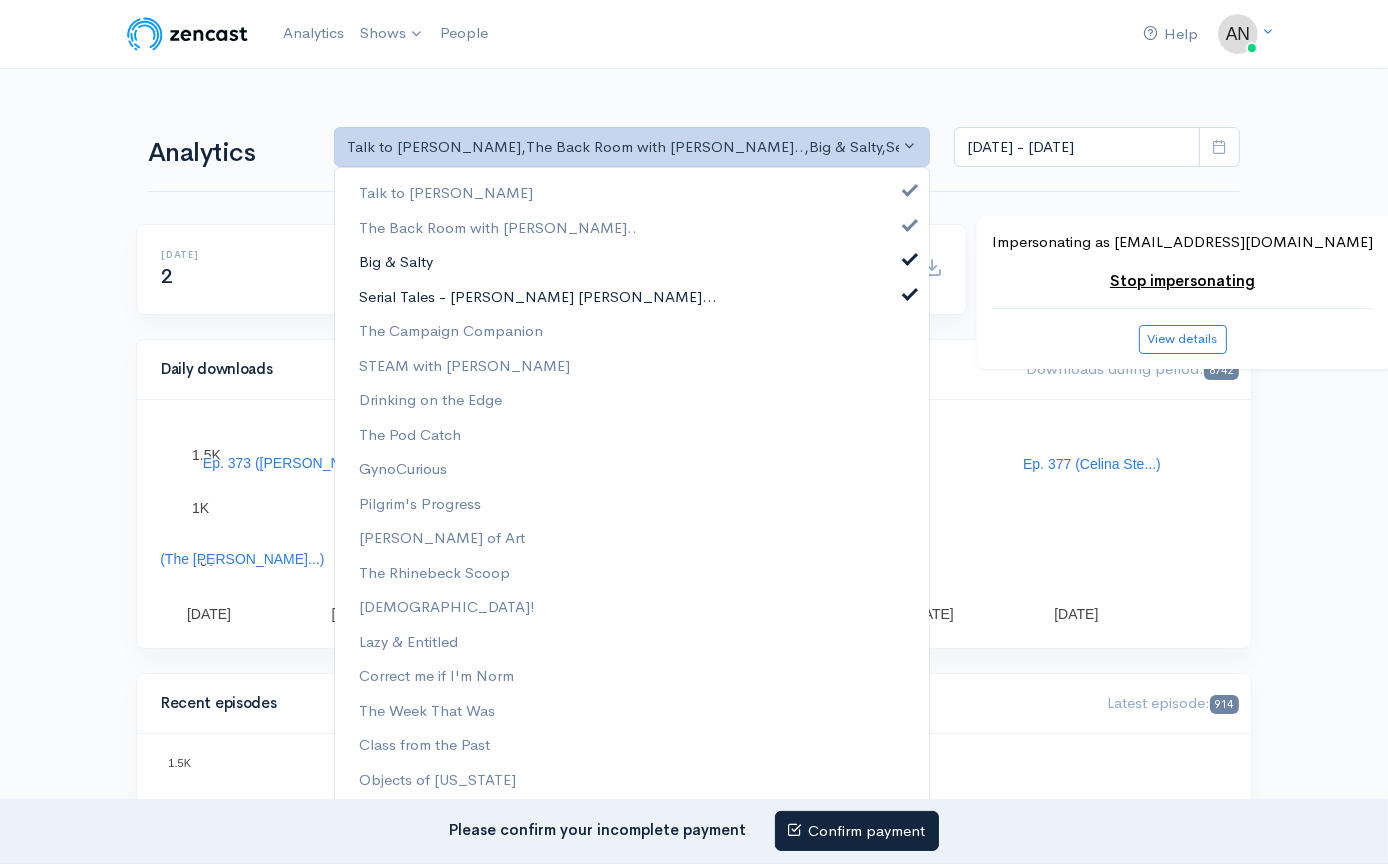 drag, startPoint x: 494, startPoint y: 296, endPoint x: 494, endPoint y: 277, distance: 19 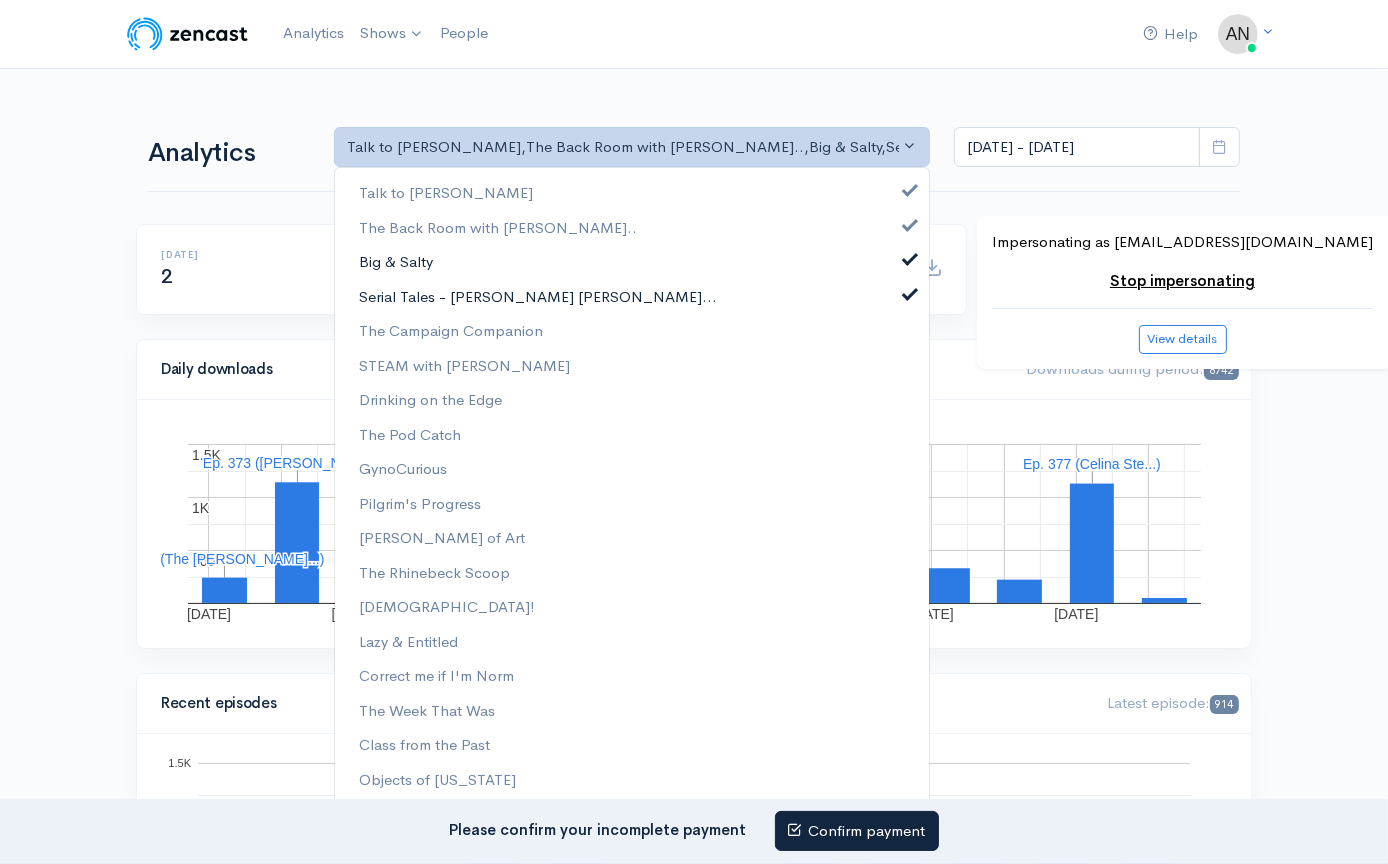 click on "Serial Tales - [PERSON_NAME] [PERSON_NAME]..." at bounding box center (538, 296) 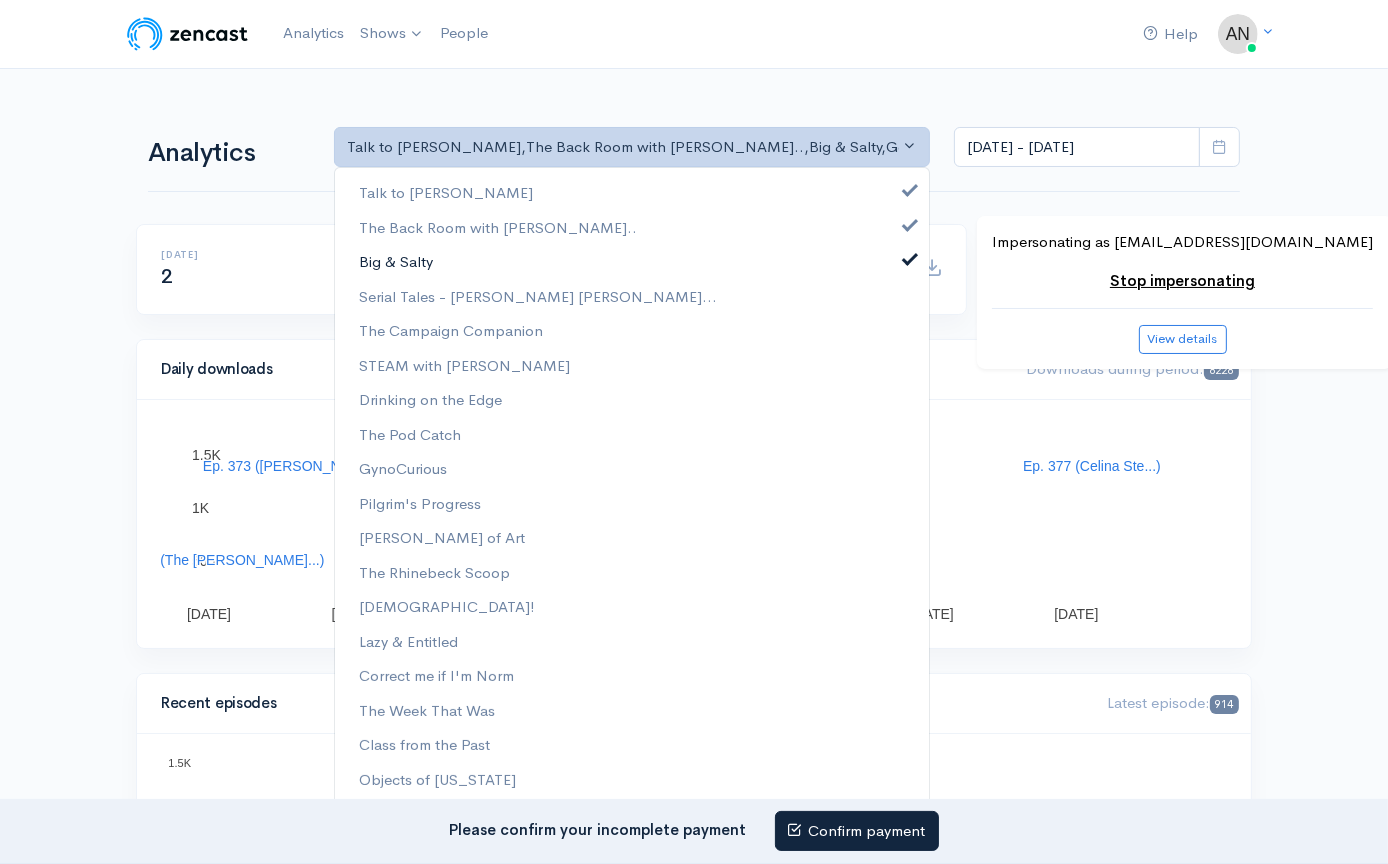 click on "Big & Salty" at bounding box center (632, 262) 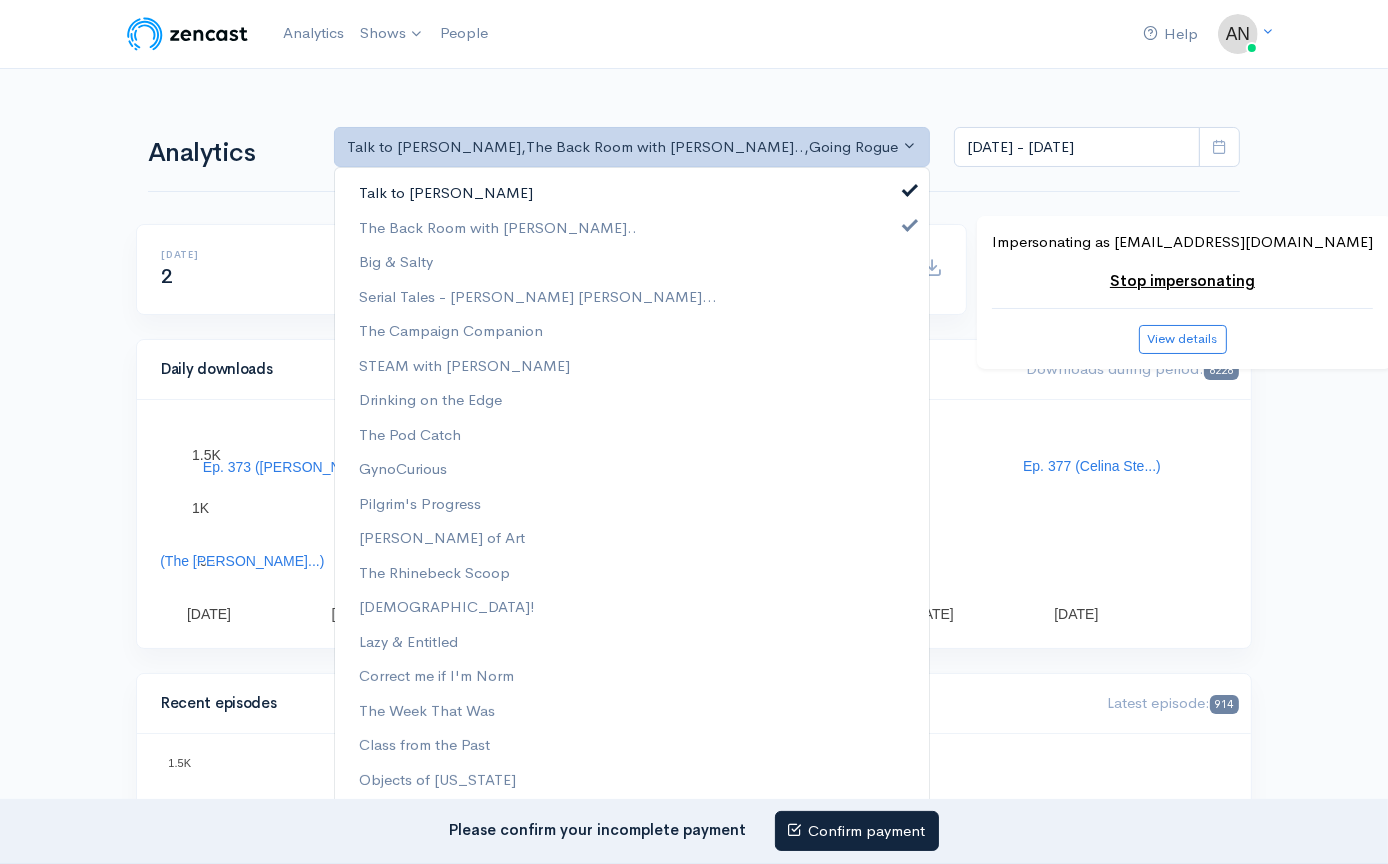 click on "Talk to [PERSON_NAME]" at bounding box center (632, 193) 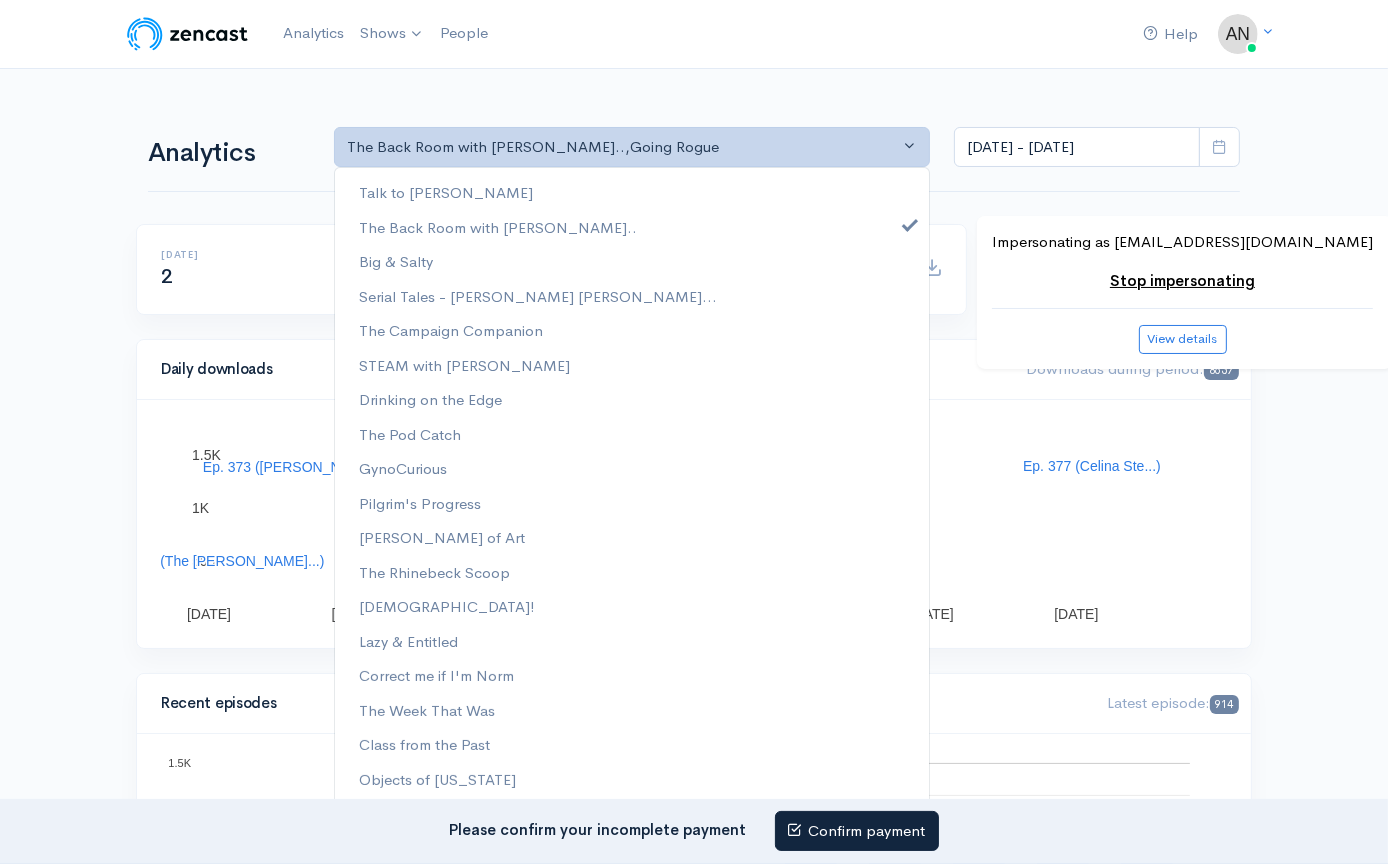 click on "Help
Notifications
View all
Your profile   Team settings     Radio Free Rhinecliff   Current     Logout
Analytics
Shows
Likeable
The Back Room with [PERSON_NAME]
The Catch Up
The Week That Was
Going Rogue
GynoCurious
The Rhinebeck Scoop
Correct me if I'm Norm
[PERSON_NAME] of Art
Drinking on the Edge
Lazy & Entitled
[PERSON_NAME] Basement" at bounding box center (694, 1417) 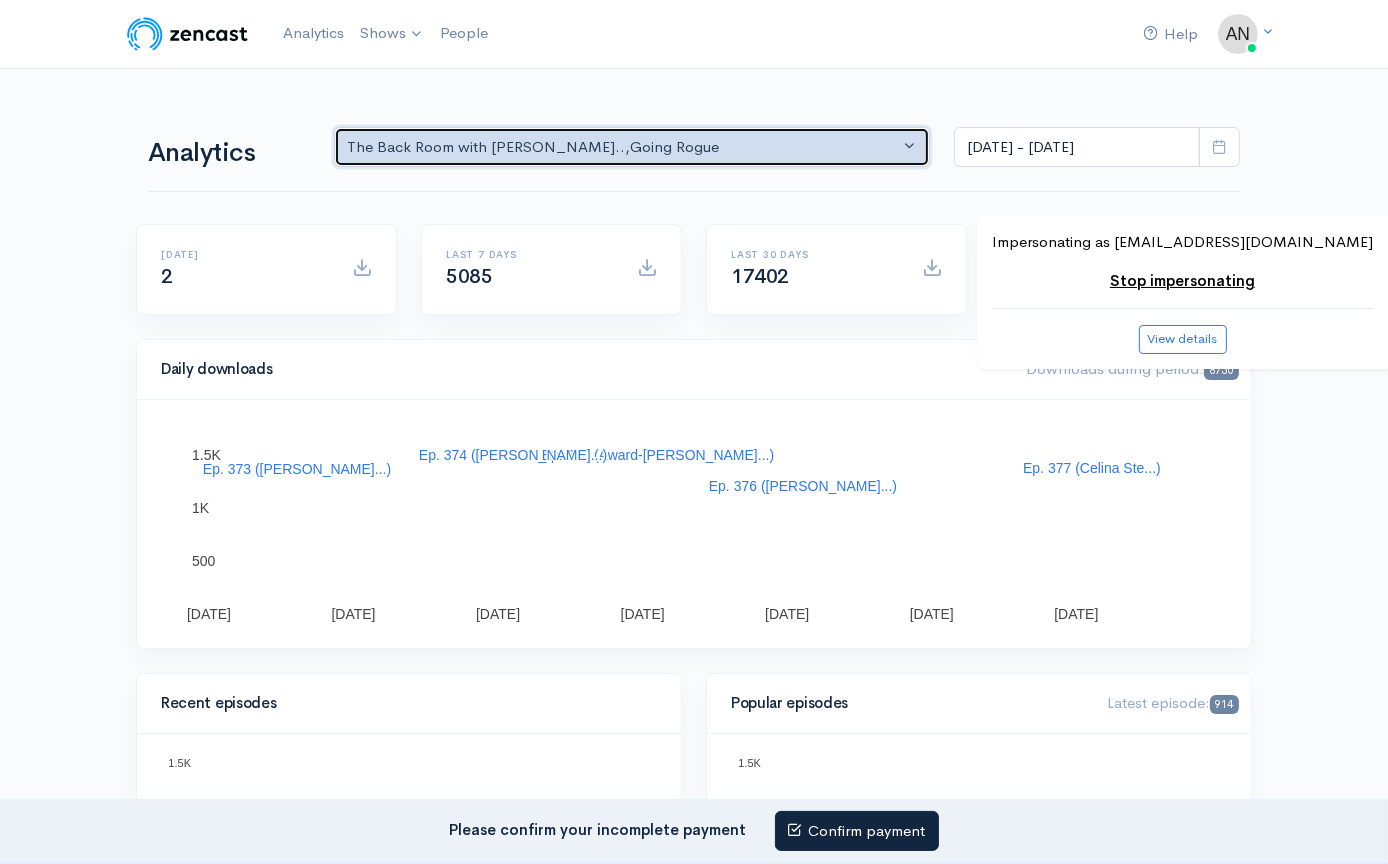 click on "The Back Room with [PERSON_NAME].. ,  Going Rogue" at bounding box center [632, 147] 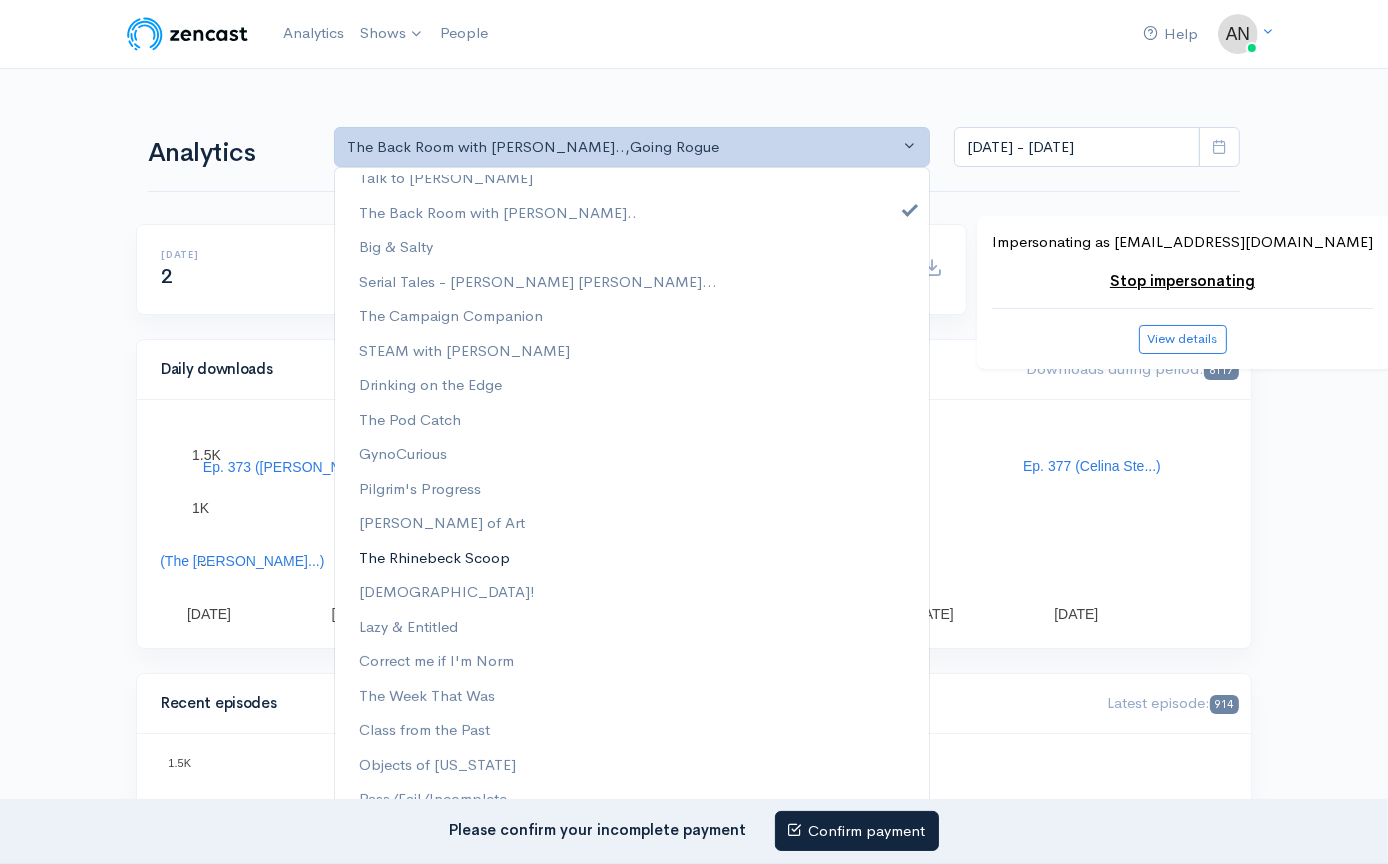 scroll, scrollTop: 0, scrollLeft: 0, axis: both 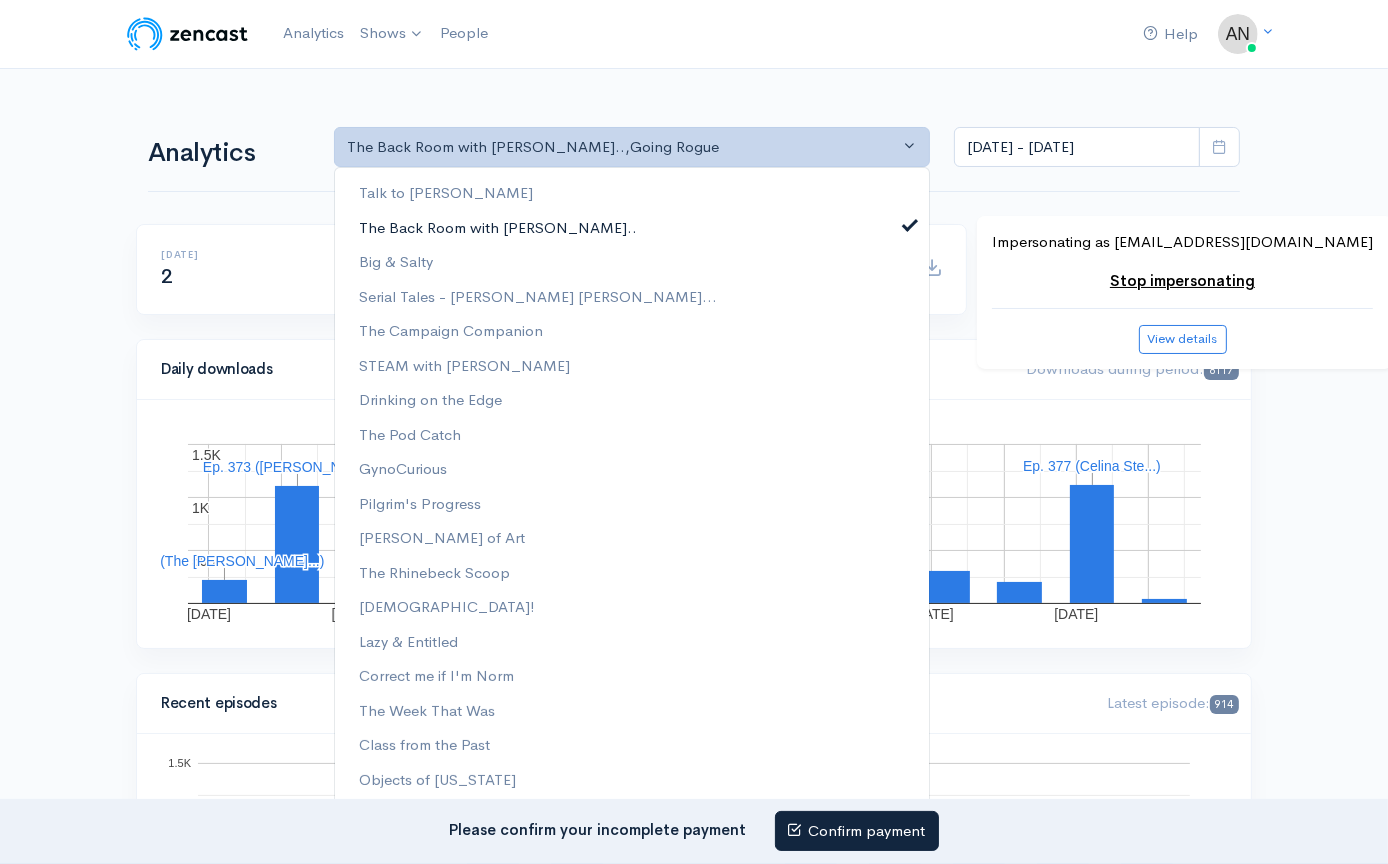 click on "The Back Room with [PERSON_NAME].." at bounding box center (632, 227) 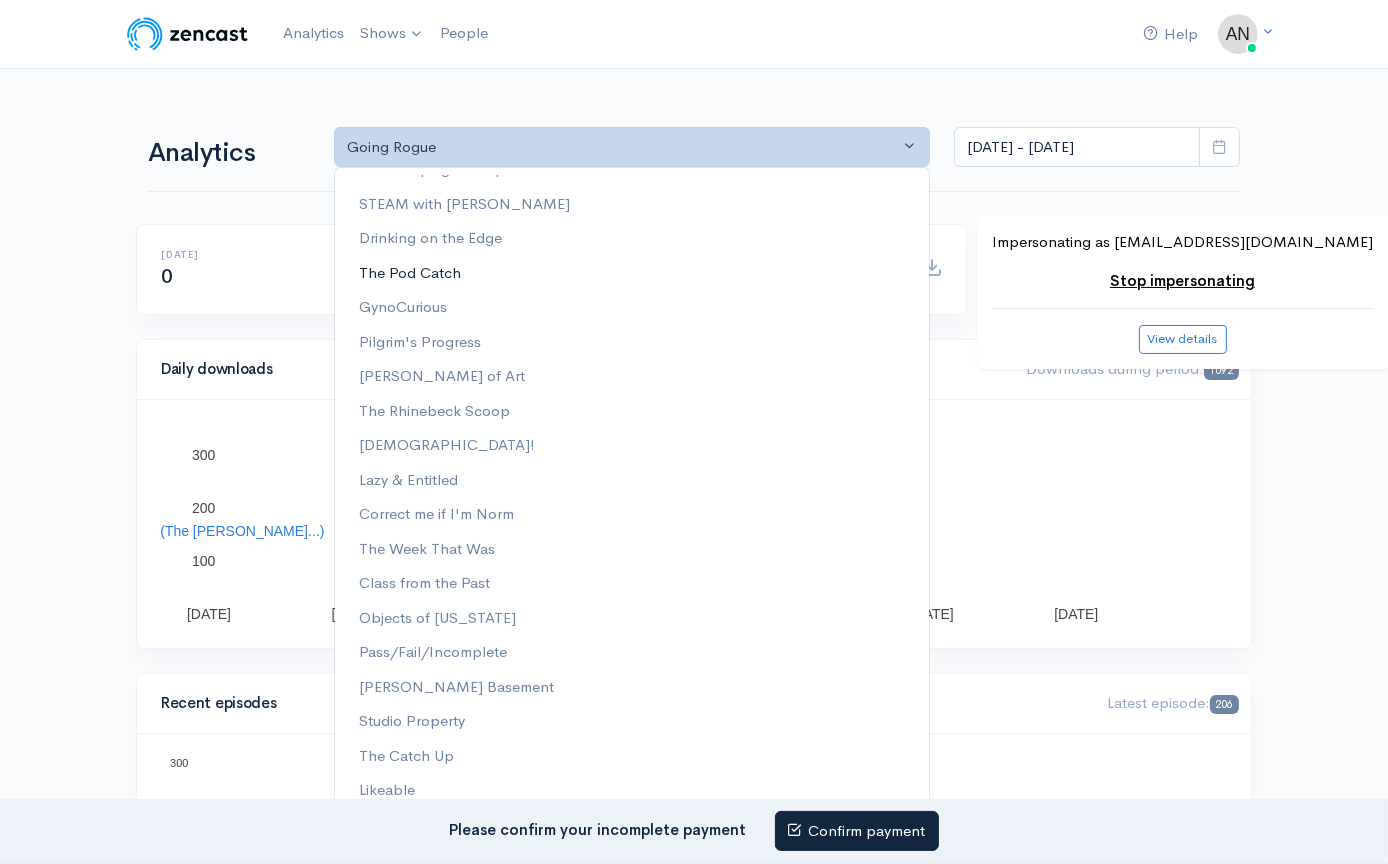 scroll, scrollTop: 163, scrollLeft: 0, axis: vertical 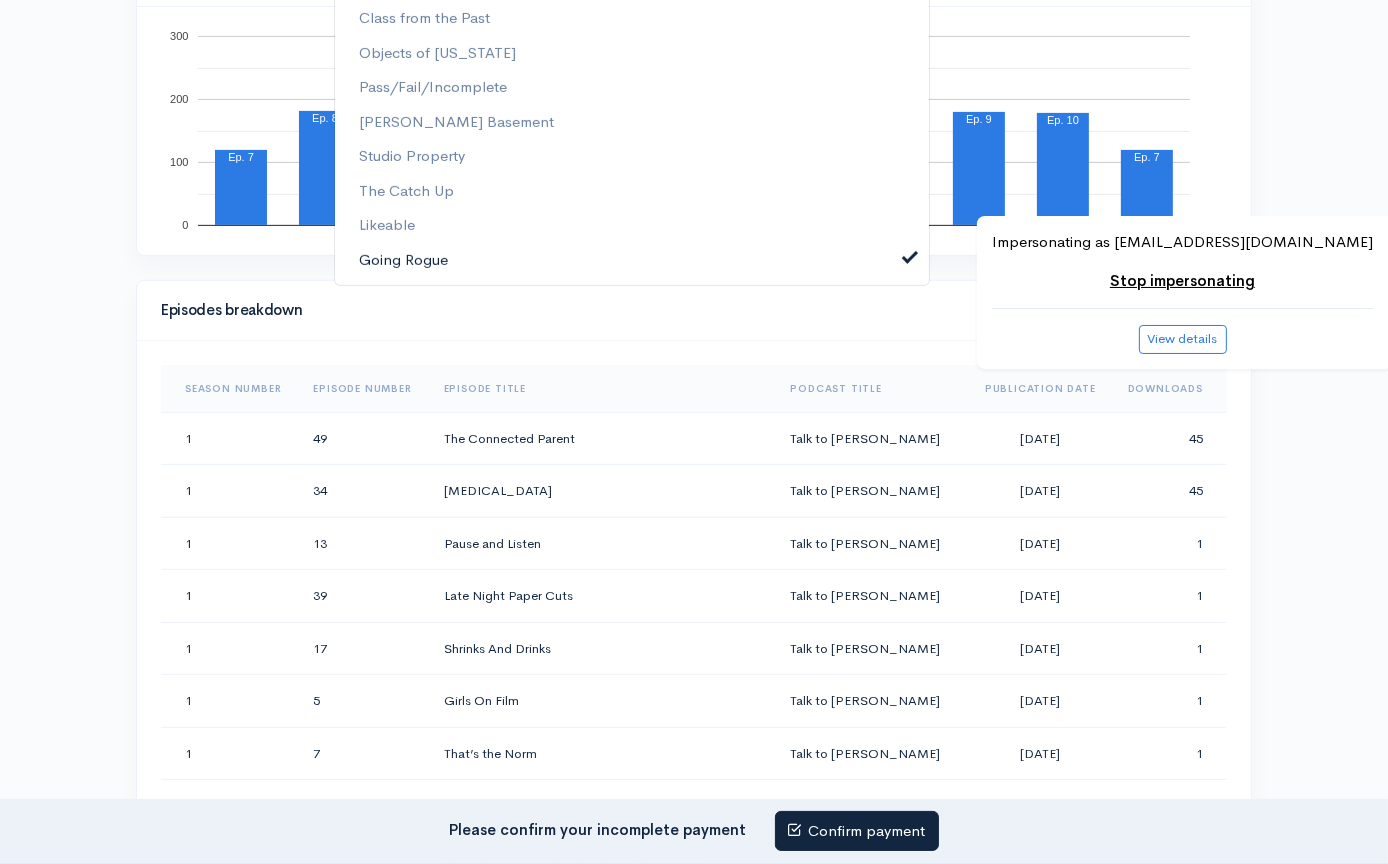 click on "Going Rogue" at bounding box center [632, 259] 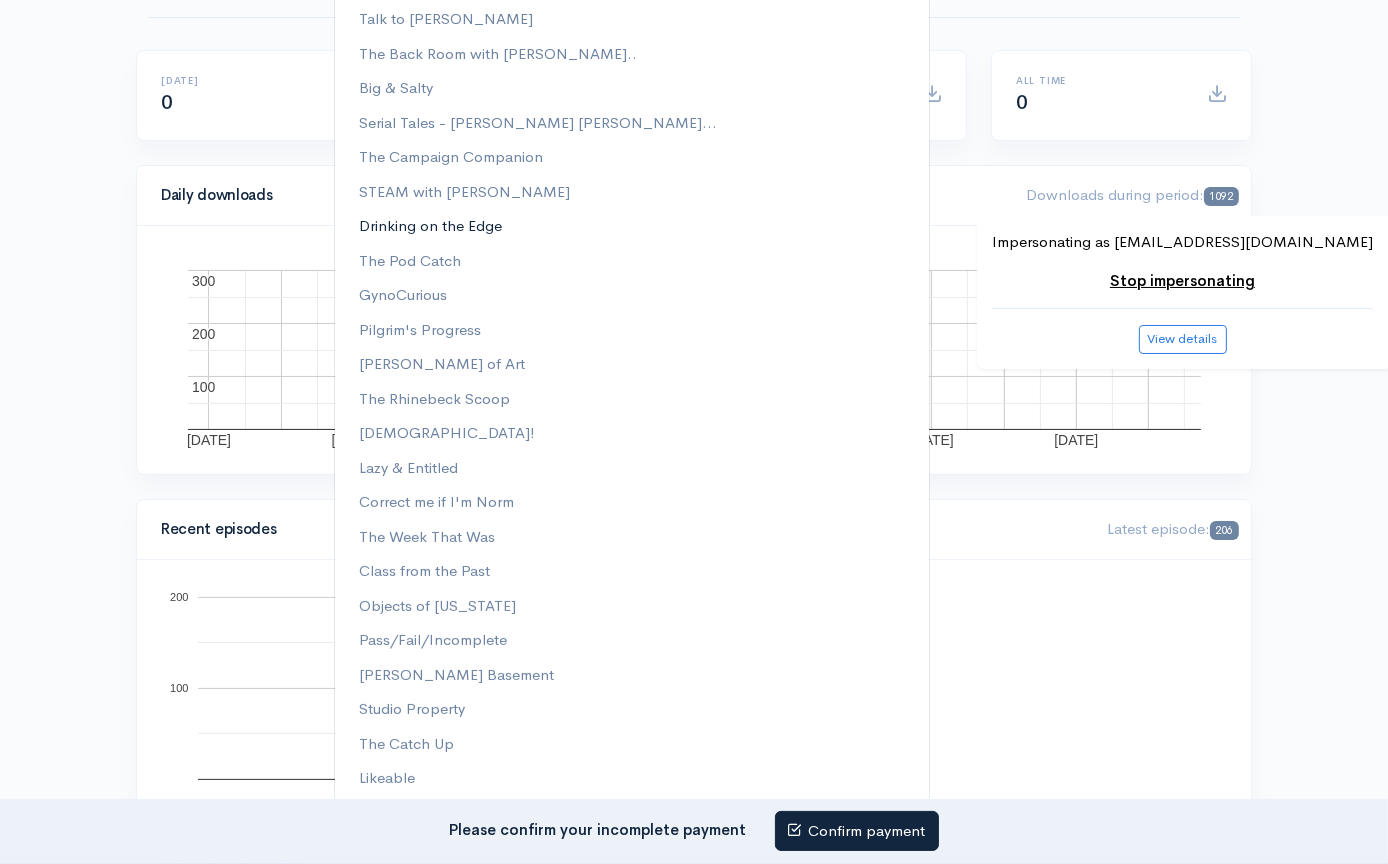 scroll, scrollTop: 0, scrollLeft: 0, axis: both 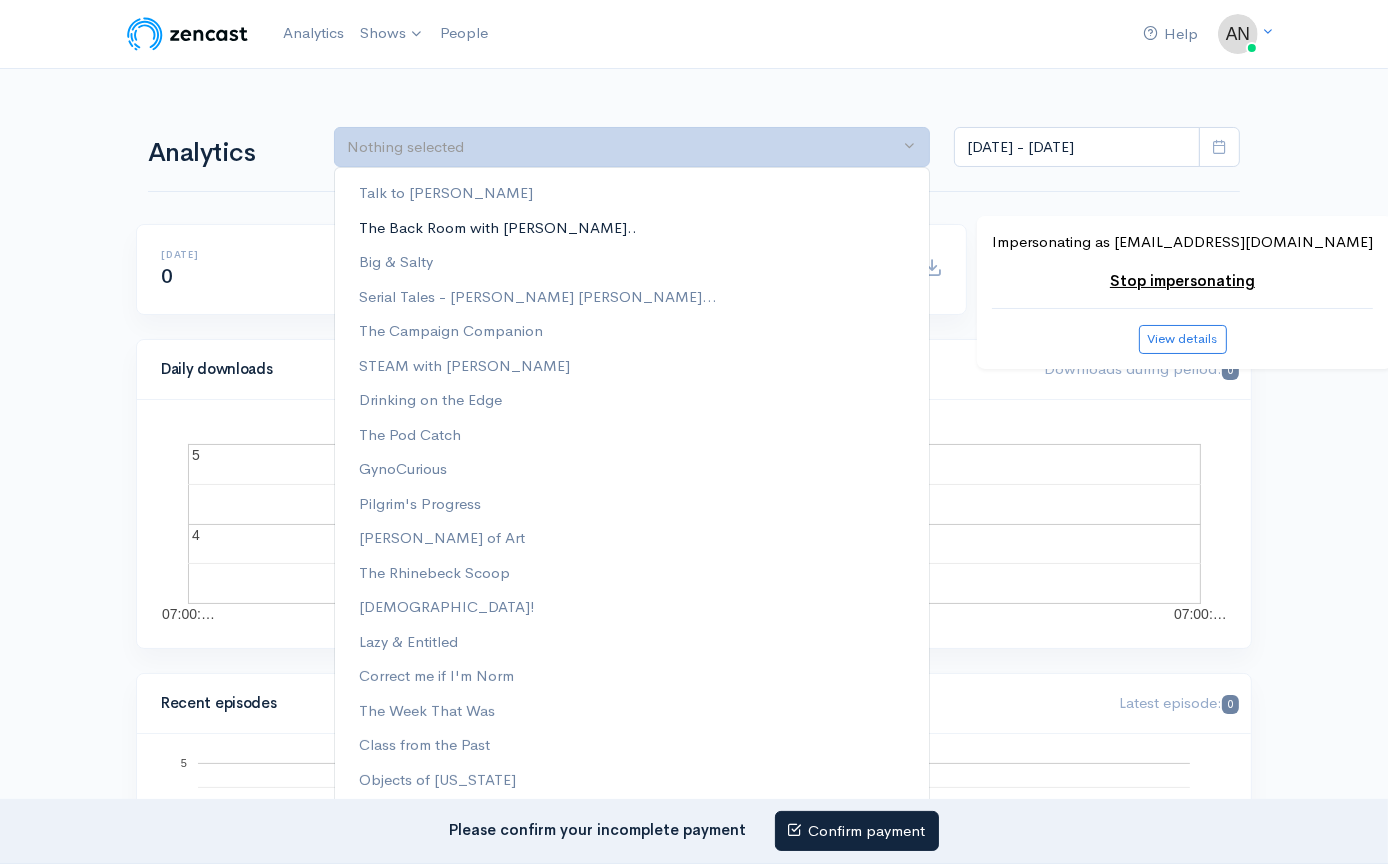 click on "The Back Room with [PERSON_NAME].." at bounding box center [498, 227] 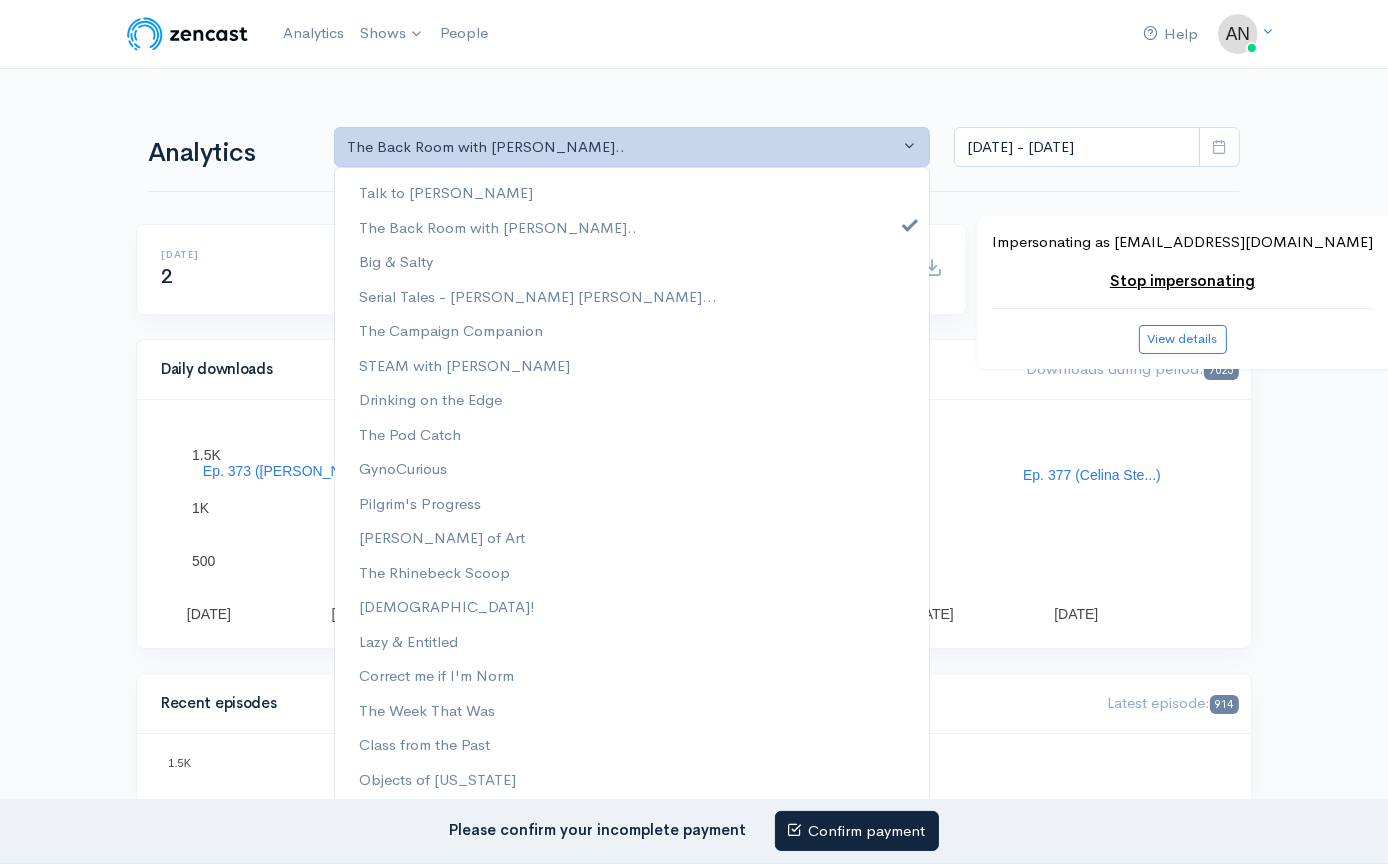 click on "Help
Notifications
View all
Your profile   Team settings     Radio Free Rhinecliff   Current     Logout
Analytics
Shows
Likeable
The Back Room with [PERSON_NAME]
The Catch Up
The Week That Was
Going Rogue
GynoCurious
The Rhinebeck Scoop
Correct me if I'm Norm
[PERSON_NAME] of Art
Drinking on the Edge
Lazy & Entitled
[PERSON_NAME] Basement" at bounding box center [694, 1417] 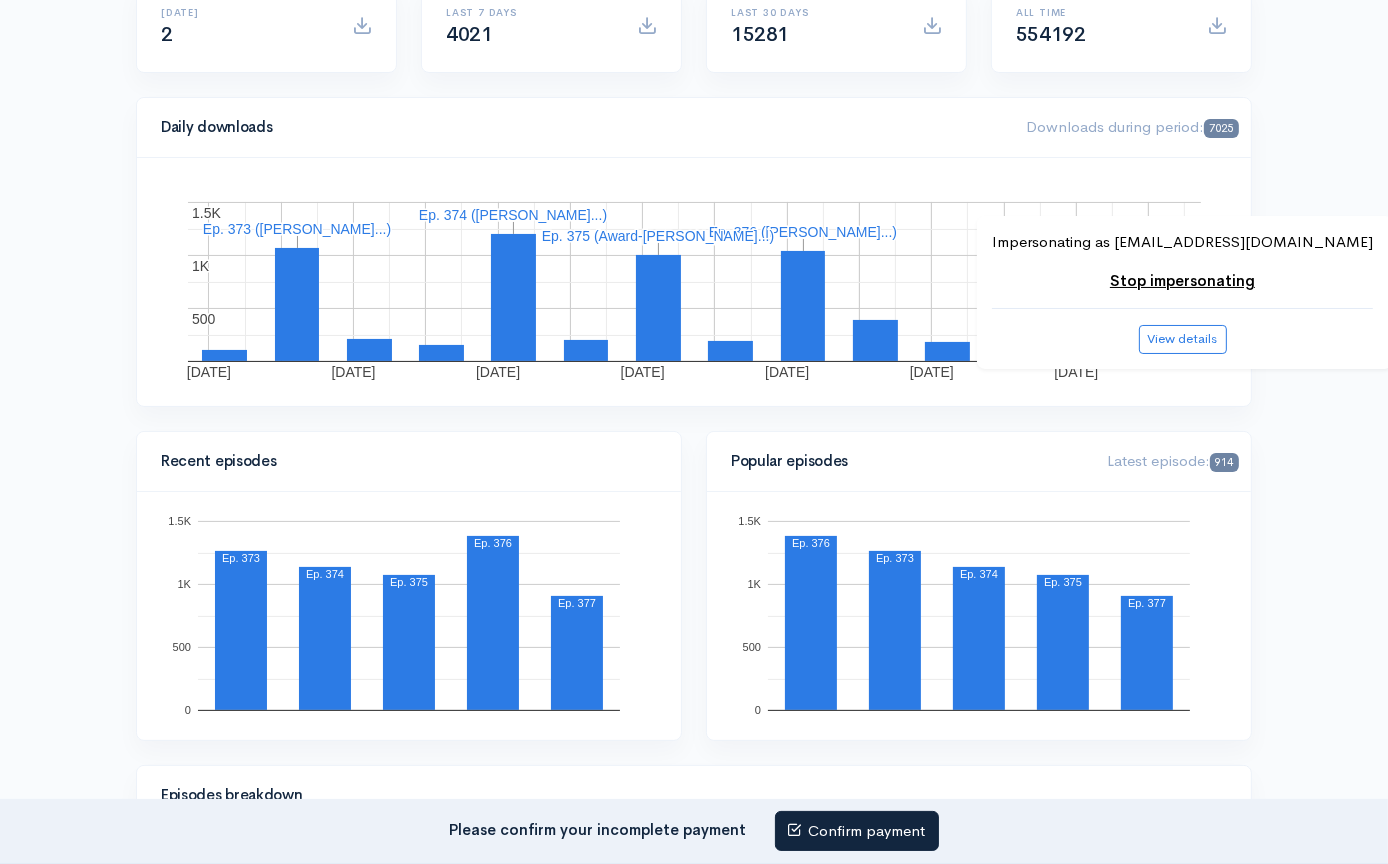 scroll, scrollTop: 0, scrollLeft: 0, axis: both 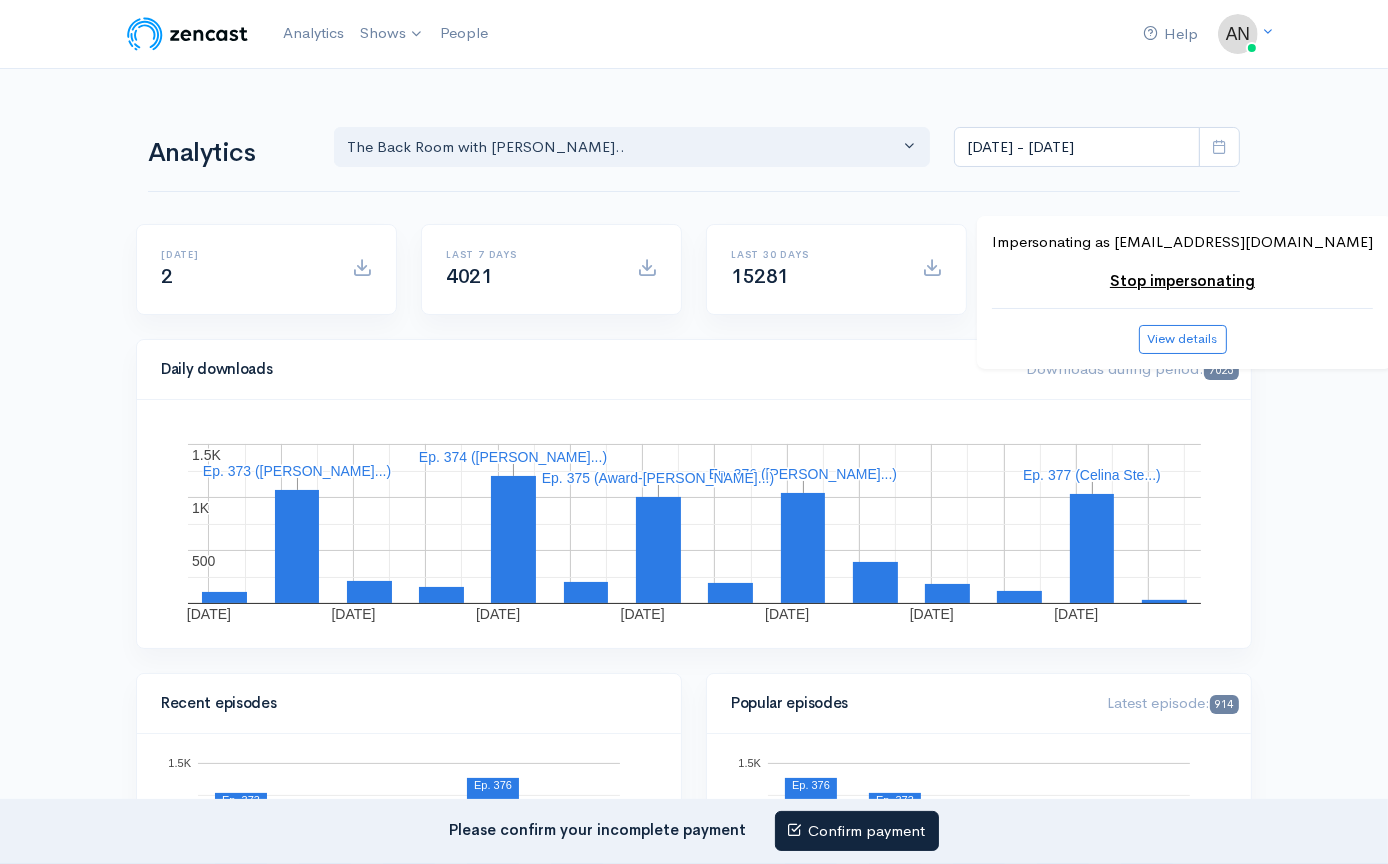 click on "Help
Notifications
View all
Your profile   Team settings     Radio Free Rhinecliff   Current     Logout
Analytics
Shows
Likeable
The Back Room with [PERSON_NAME]
The Catch Up
The Week That Was
Going Rogue
GynoCurious
The Rhinebeck Scoop
Correct me if I'm Norm
[PERSON_NAME] of Art
Drinking on the Edge
Lazy & Entitled
[PERSON_NAME] Basement" at bounding box center [694, 1417] 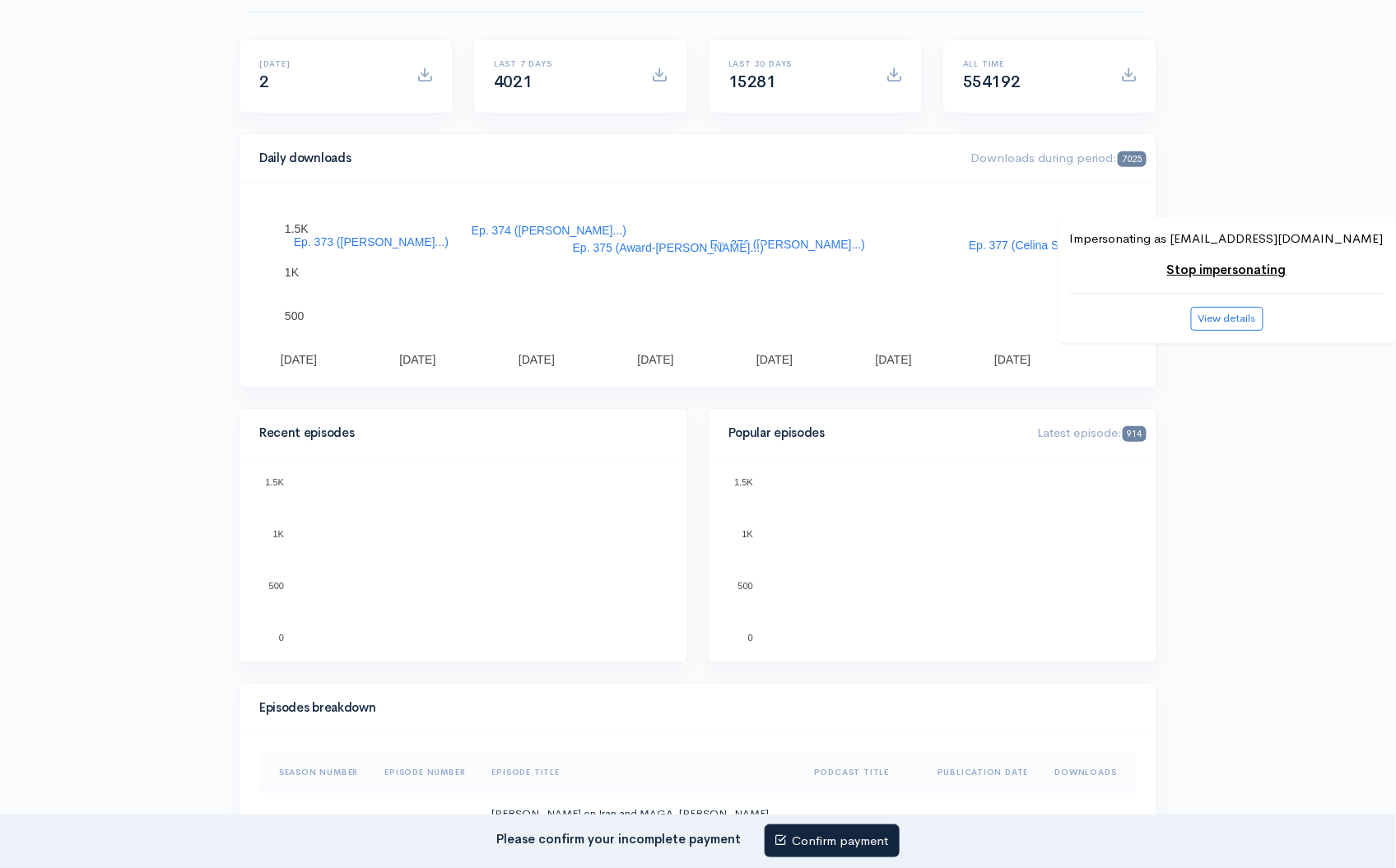 scroll, scrollTop: 0, scrollLeft: 0, axis: both 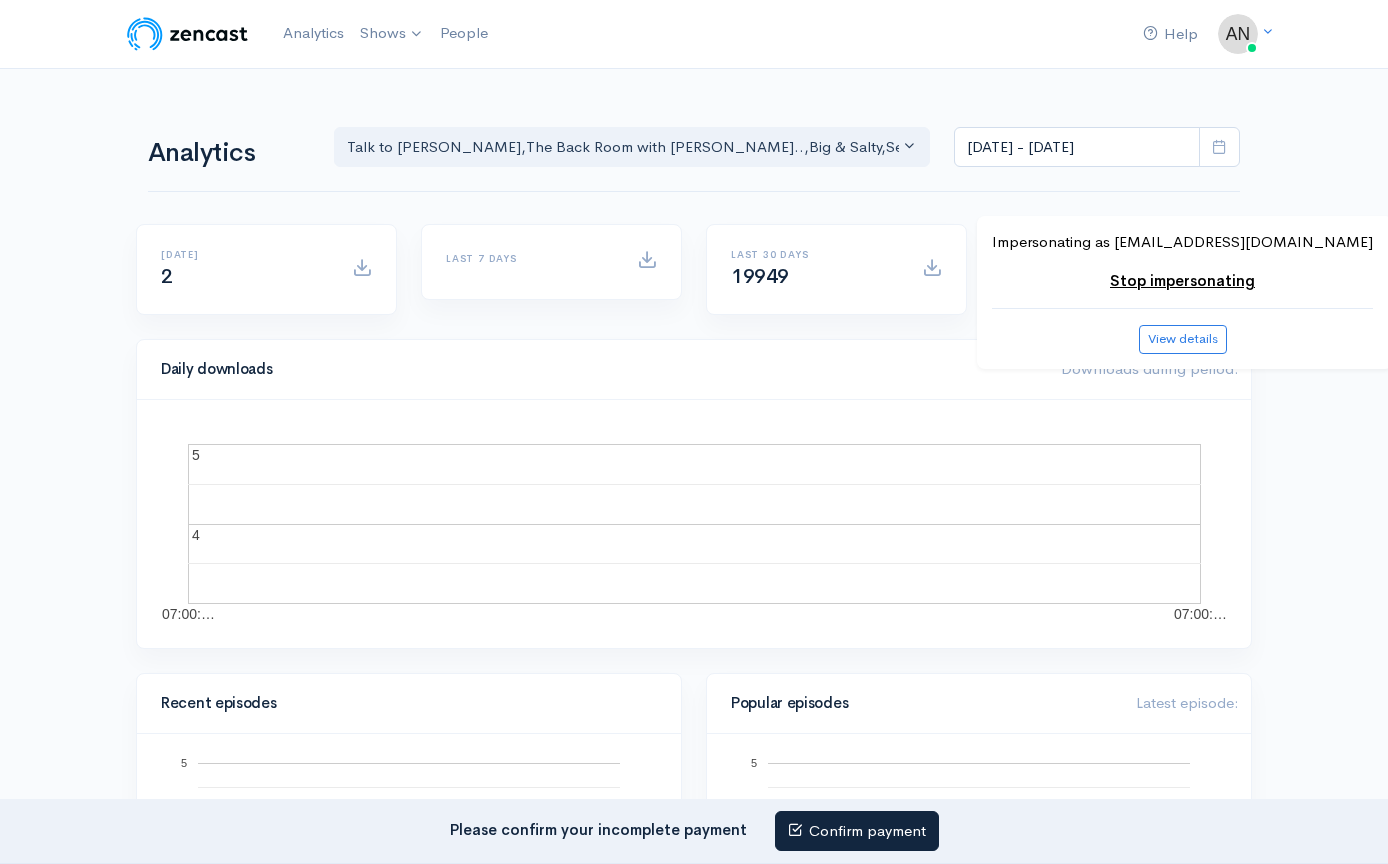 select on "10316" 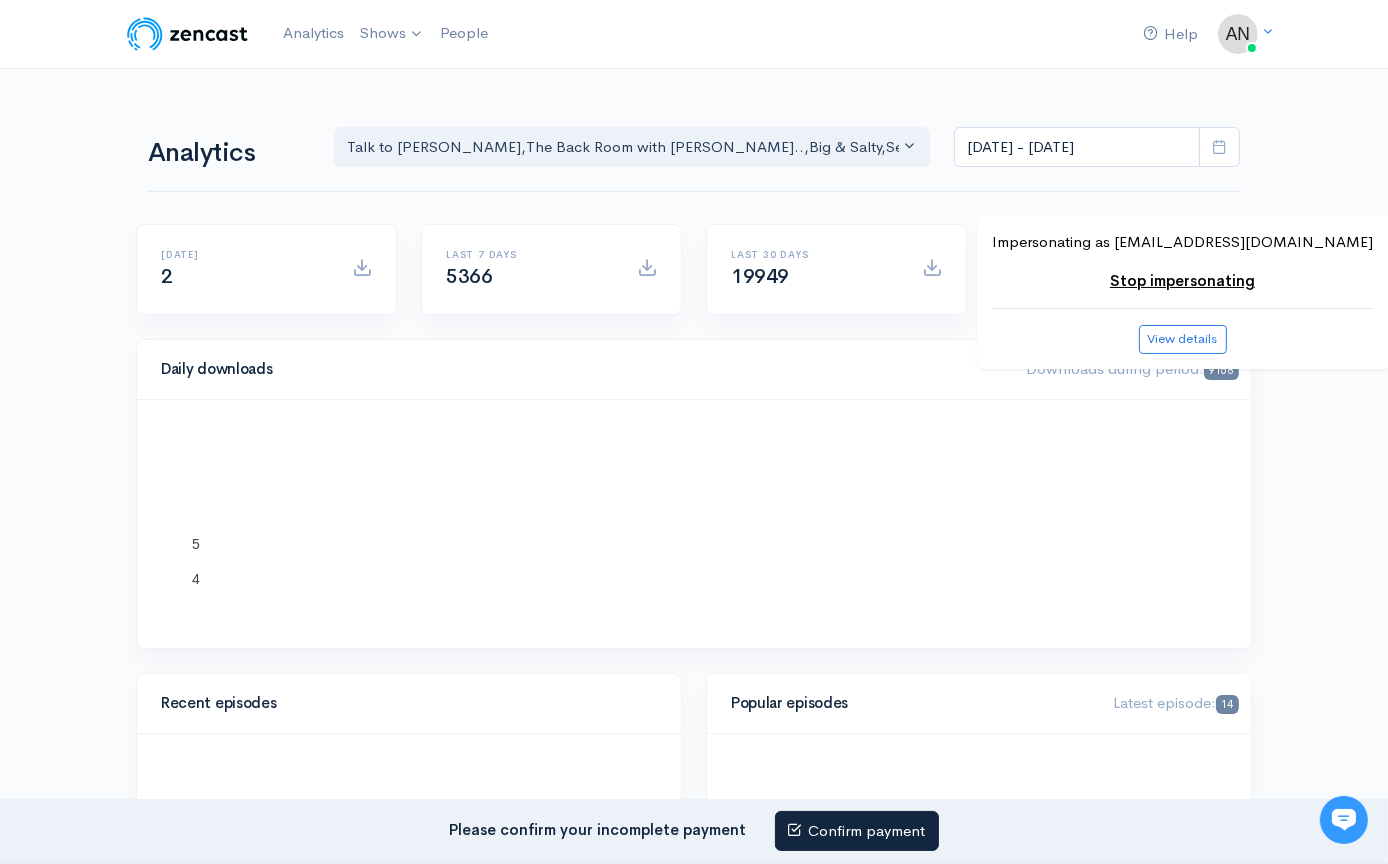 scroll, scrollTop: 0, scrollLeft: 0, axis: both 